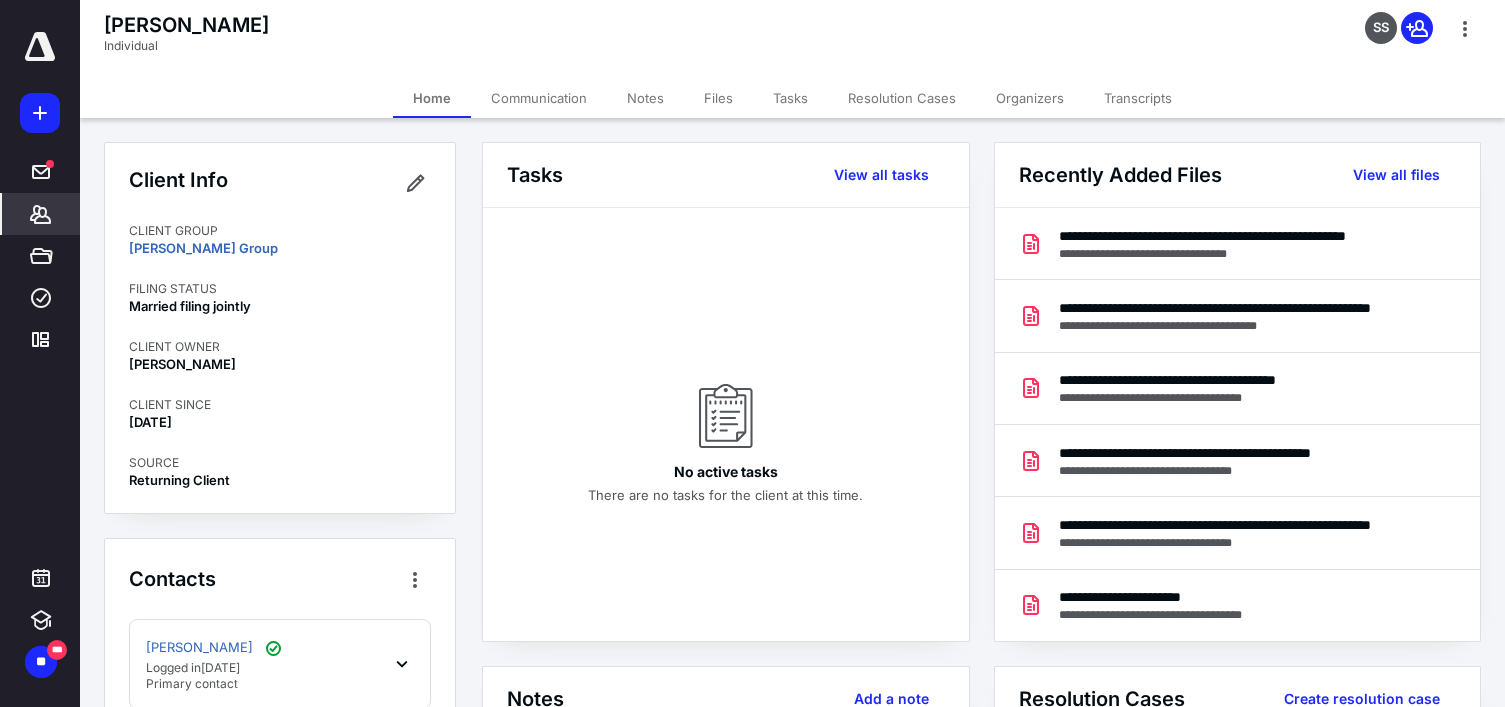 scroll, scrollTop: 0, scrollLeft: 0, axis: both 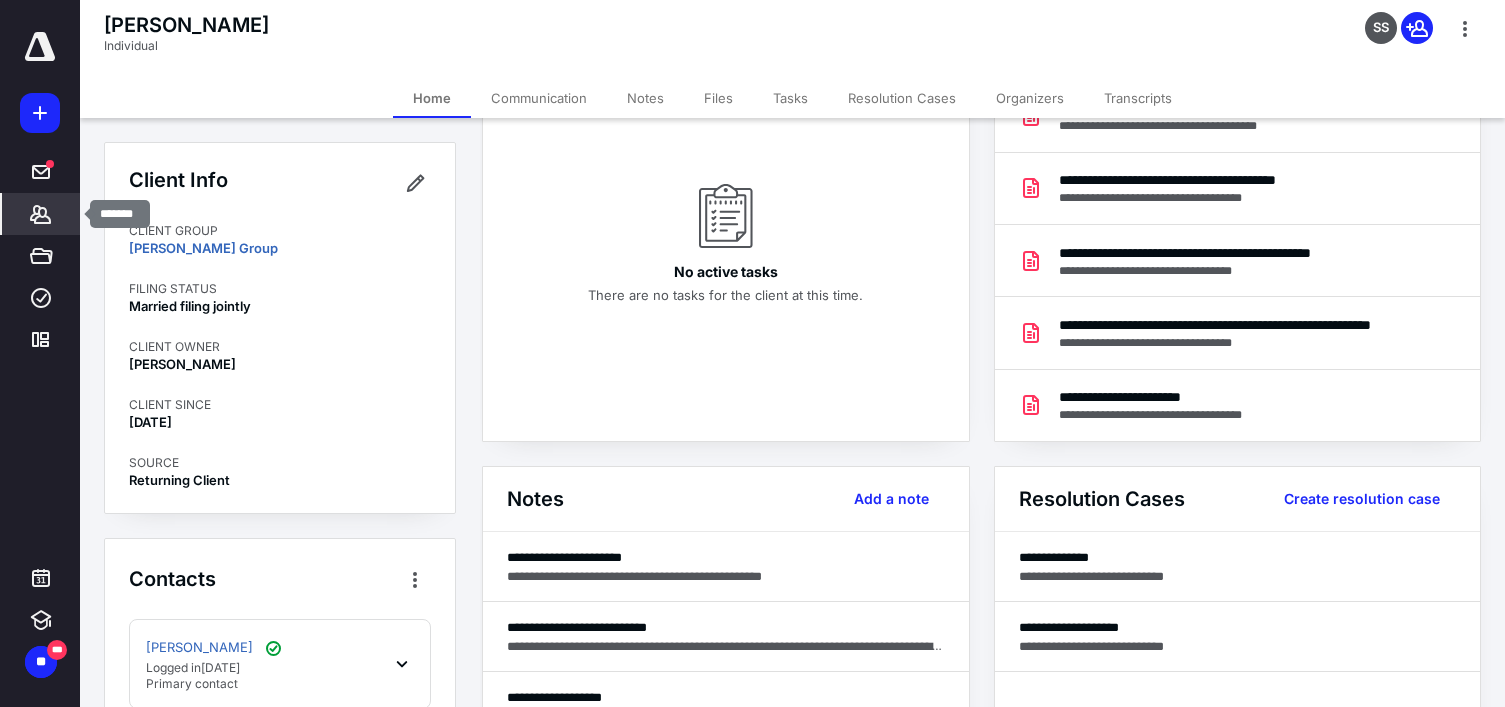 click 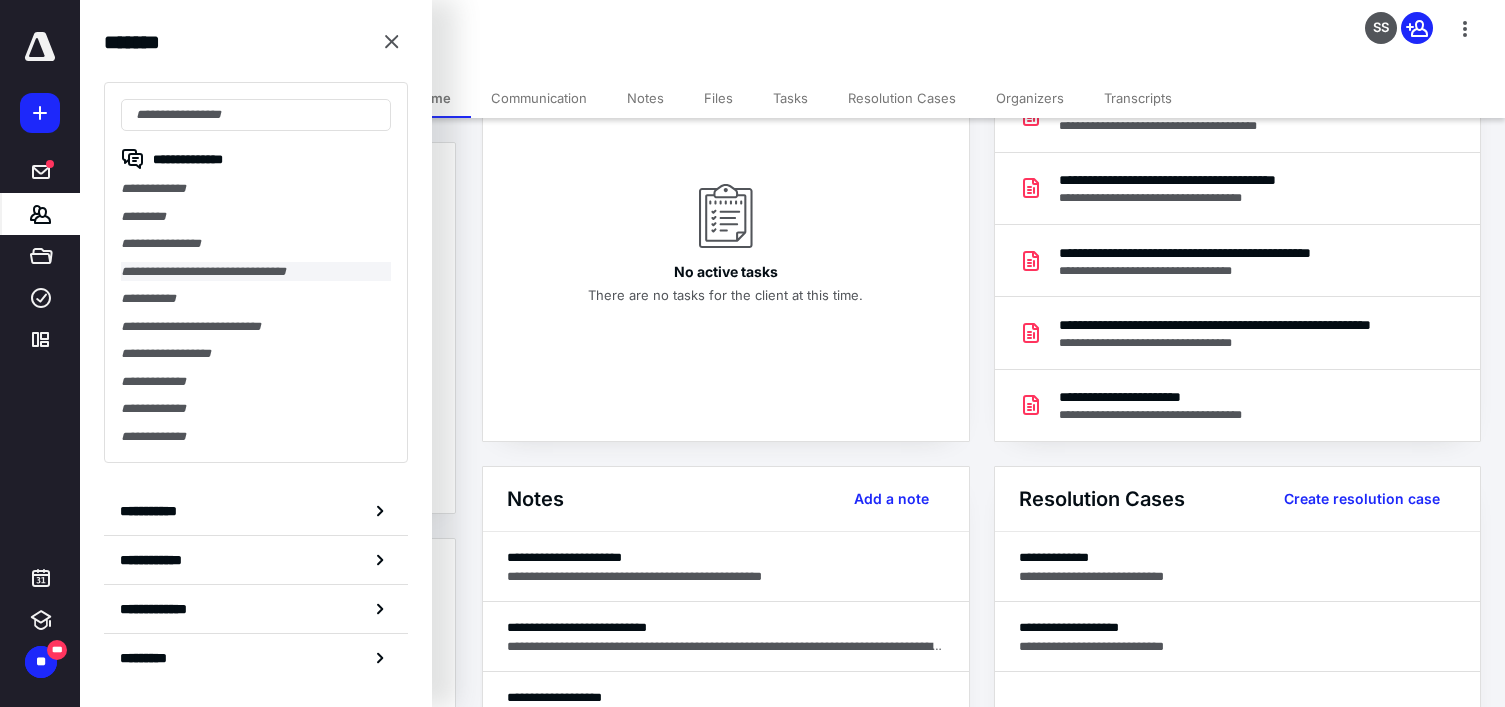 click on "**********" at bounding box center (256, 272) 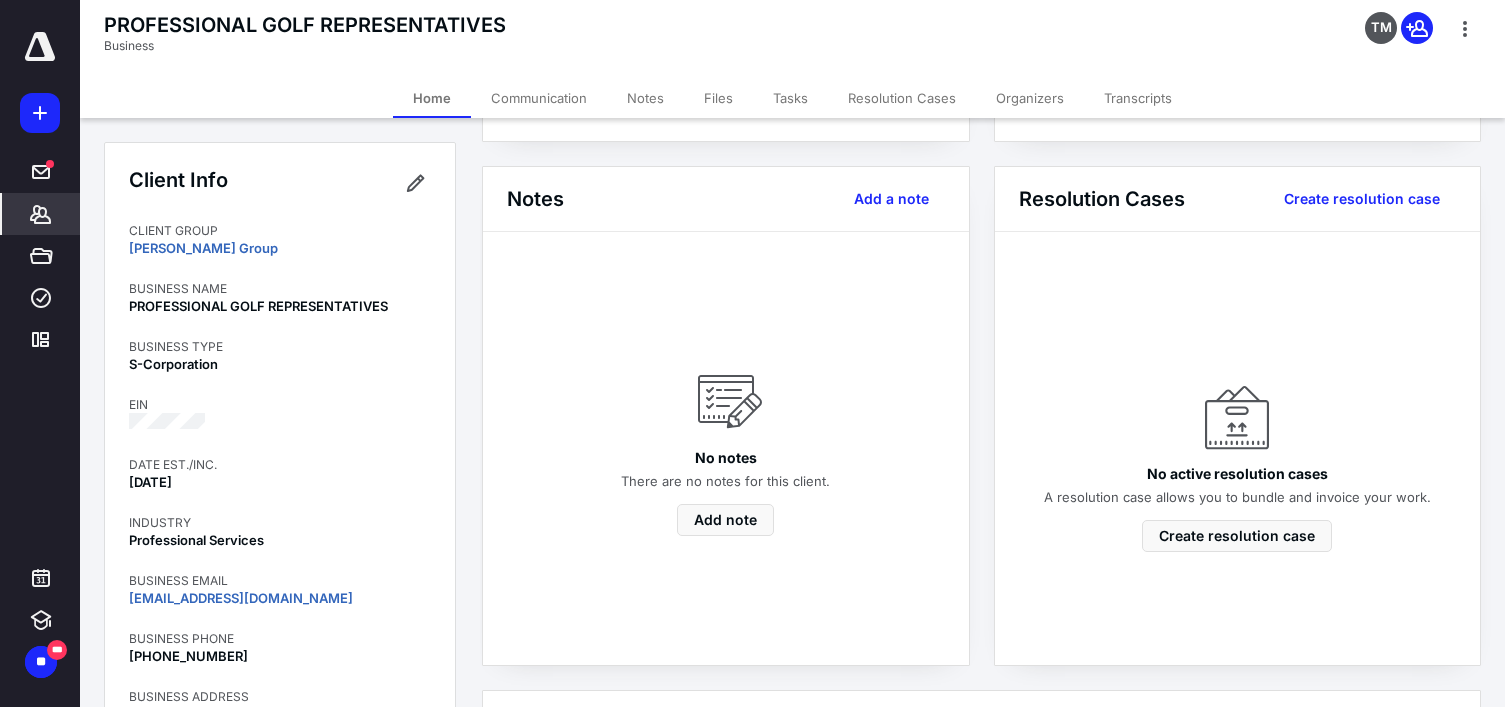 scroll, scrollTop: 400, scrollLeft: 0, axis: vertical 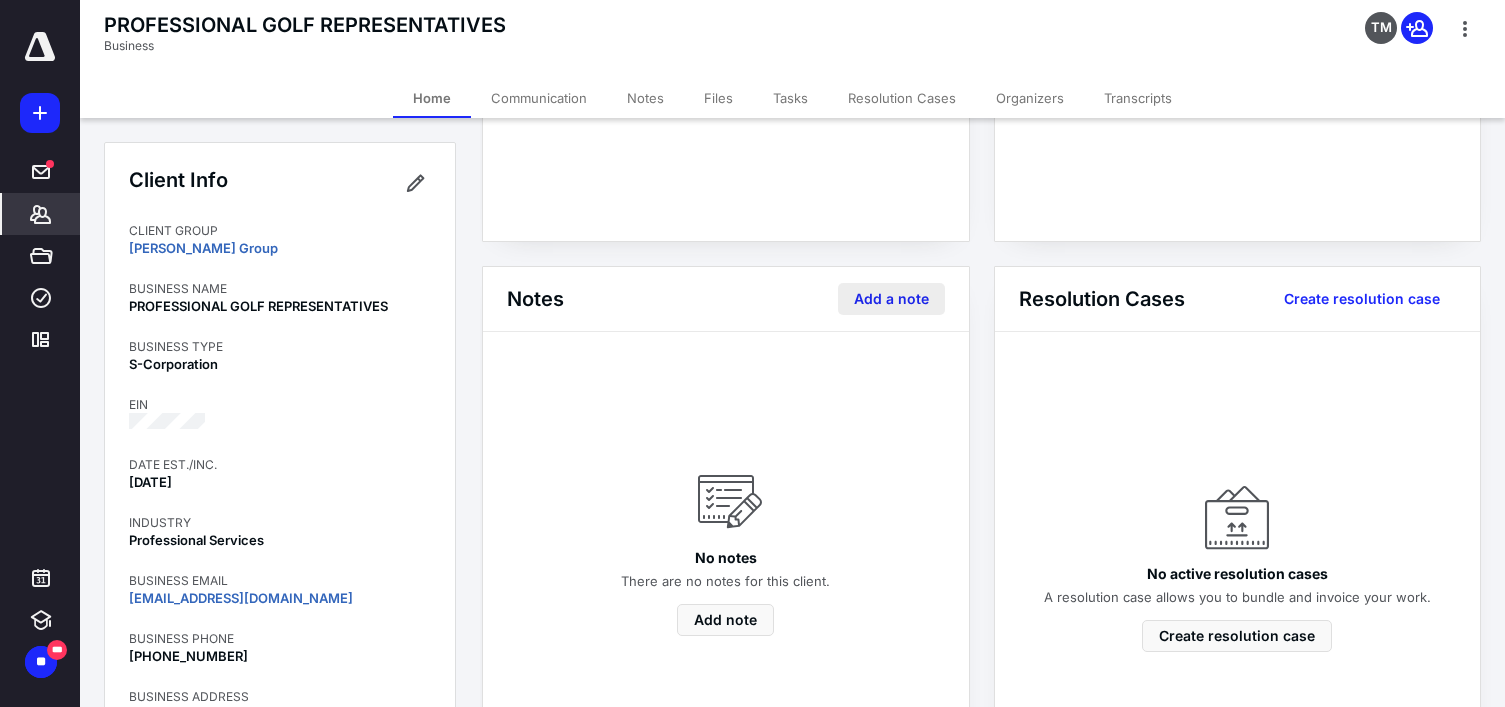 click on "Add a note" at bounding box center (891, 299) 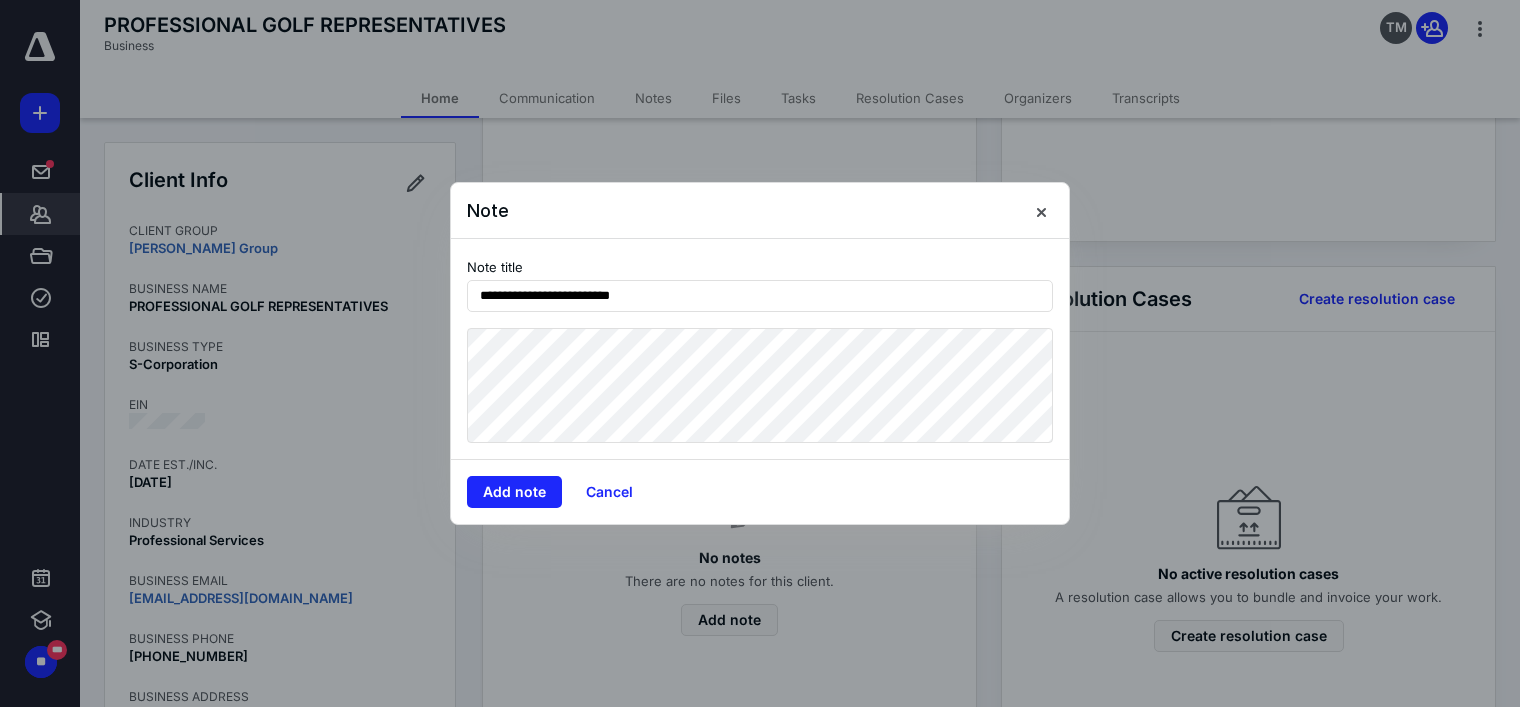 type on "**********" 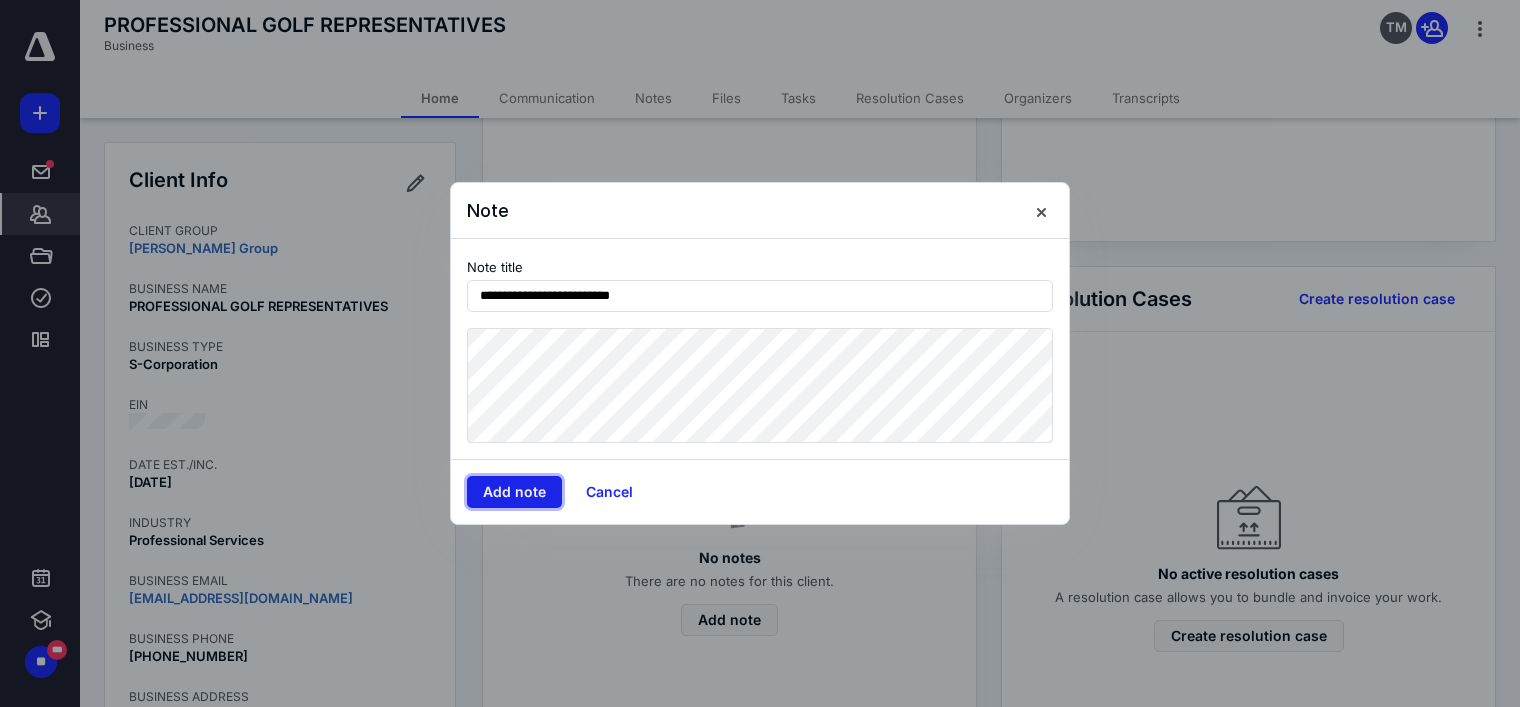 click on "Add note" at bounding box center [514, 492] 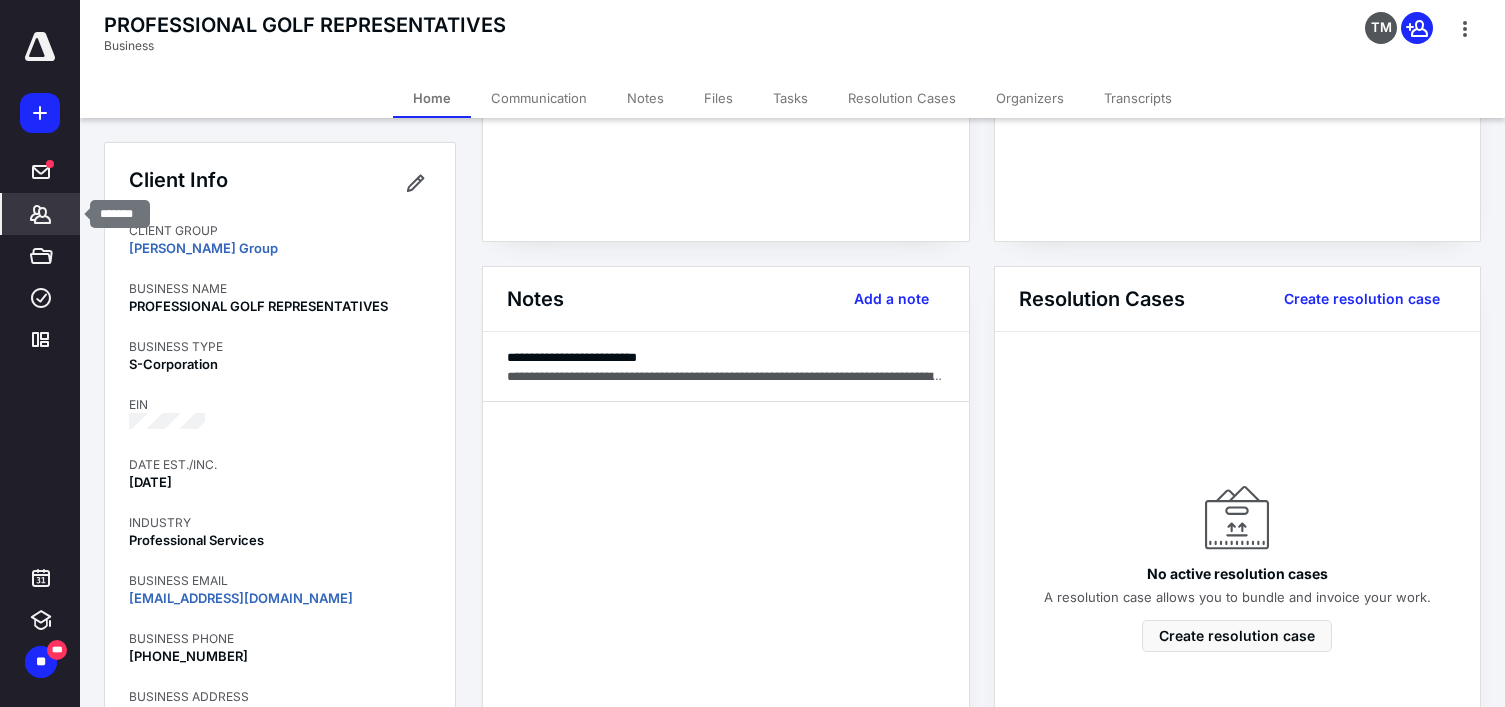 click 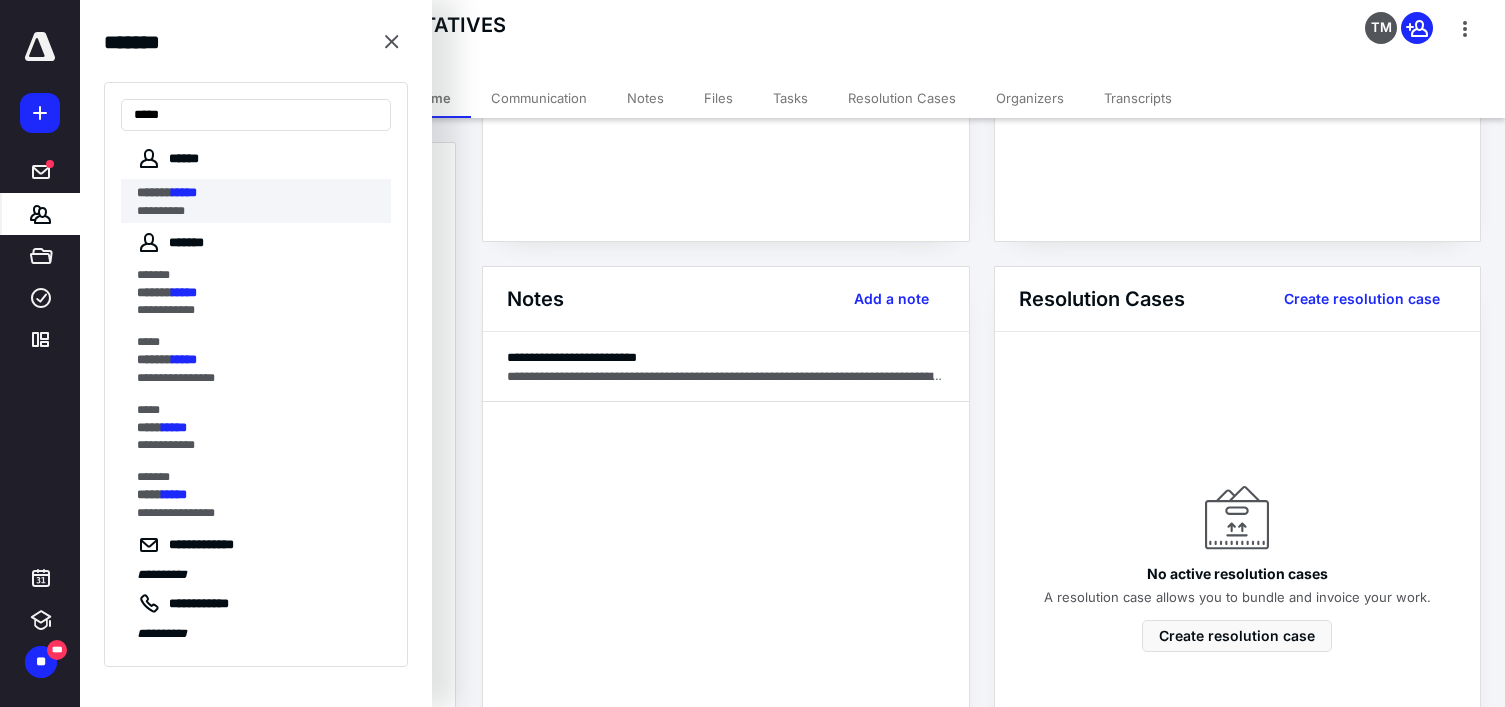 type on "*****" 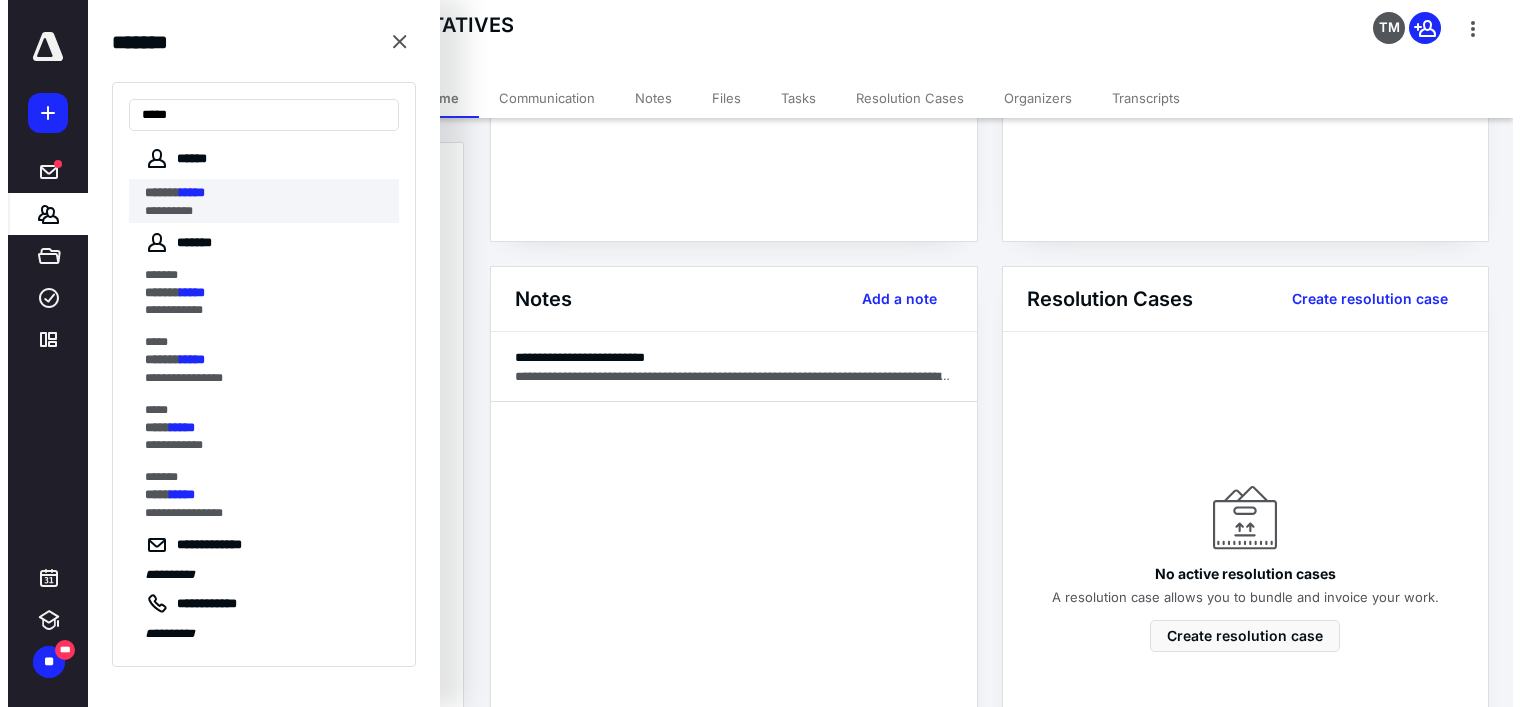 scroll, scrollTop: 0, scrollLeft: 0, axis: both 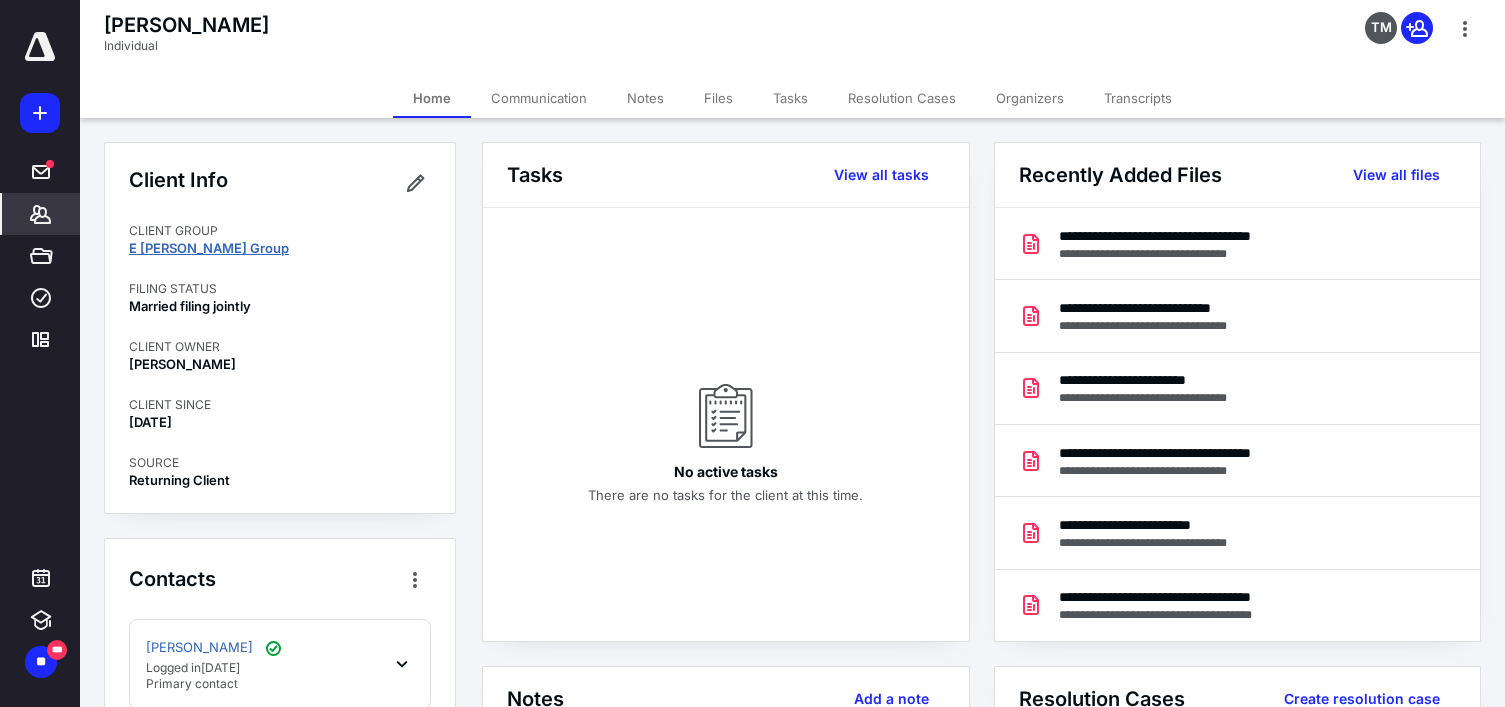 click on "E Ajayi Group" at bounding box center (209, 248) 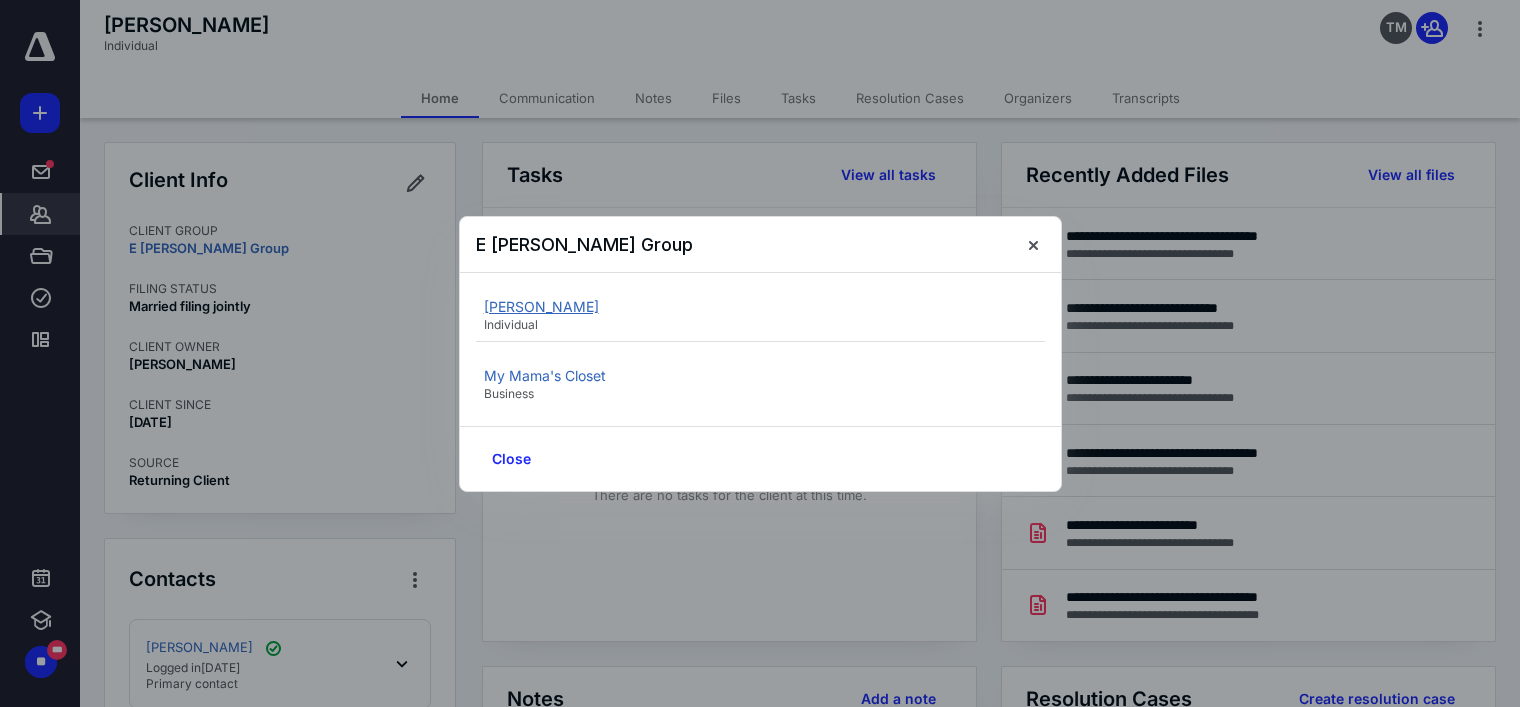 click on "Elijah Ajayi" at bounding box center (541, 306) 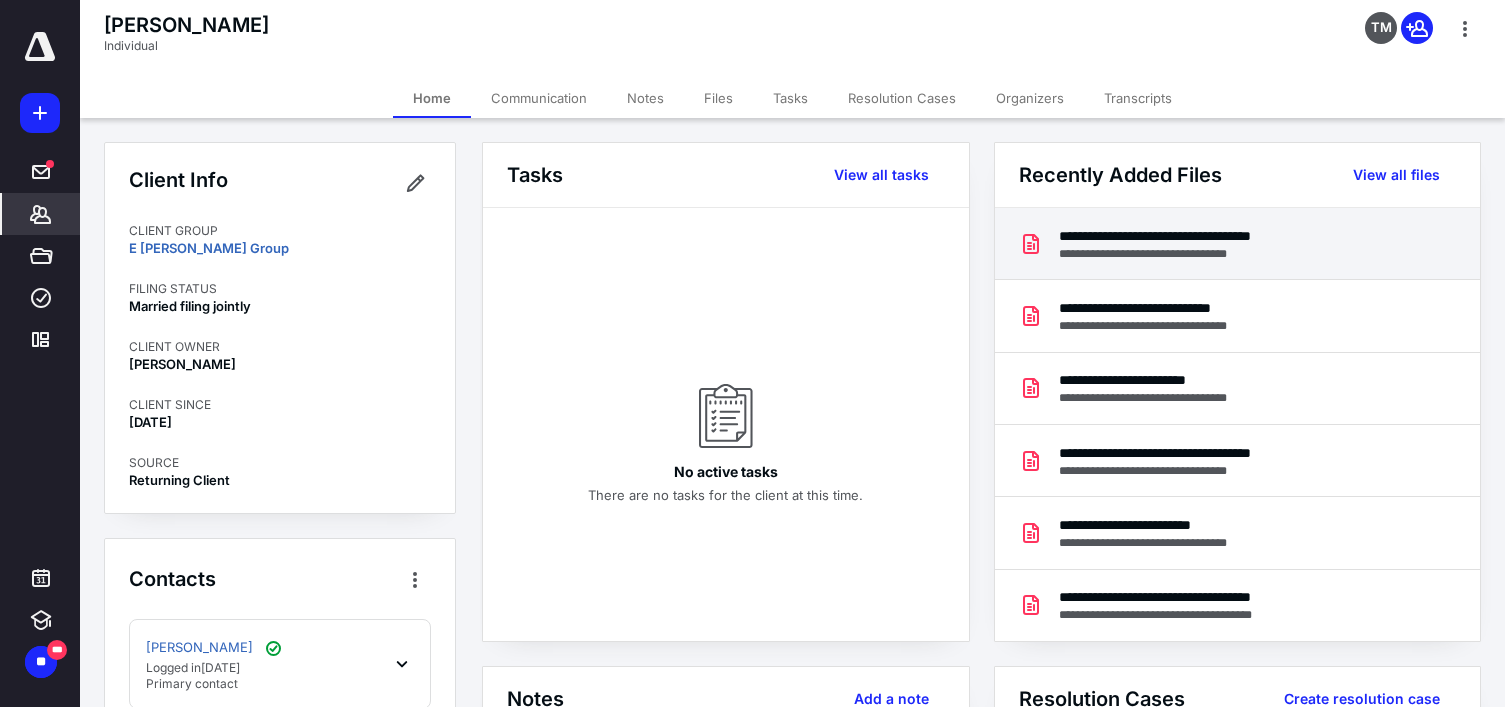click on "**********" at bounding box center (1214, 236) 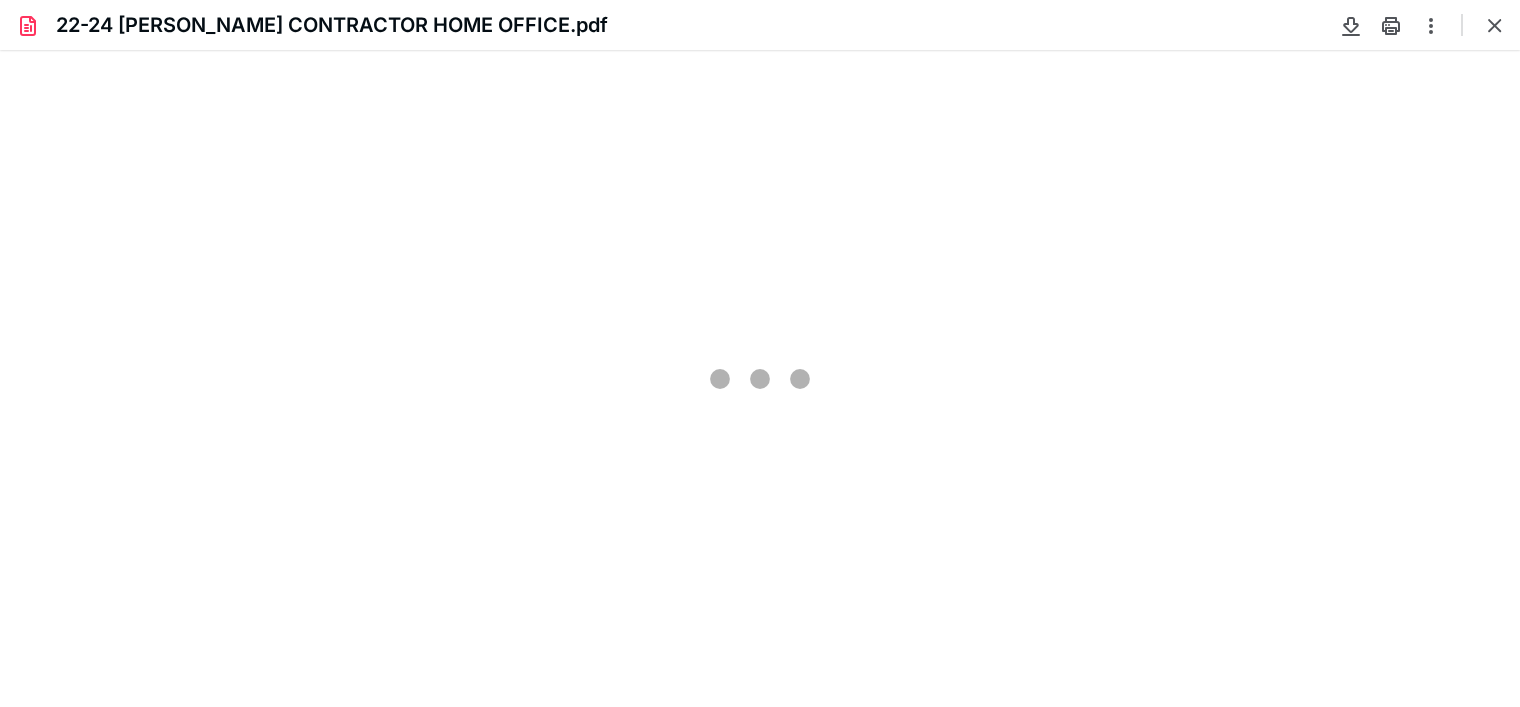 scroll, scrollTop: 0, scrollLeft: 0, axis: both 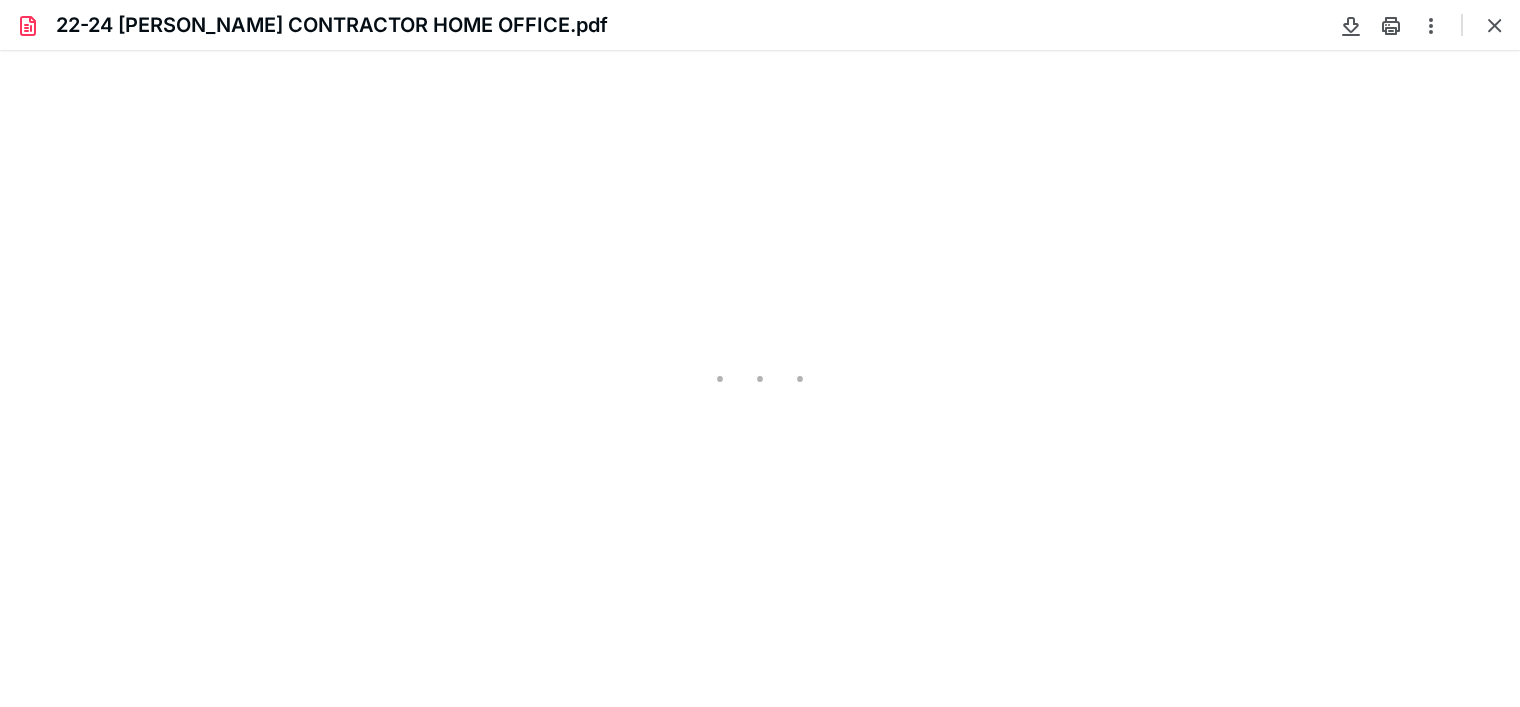 type on "79" 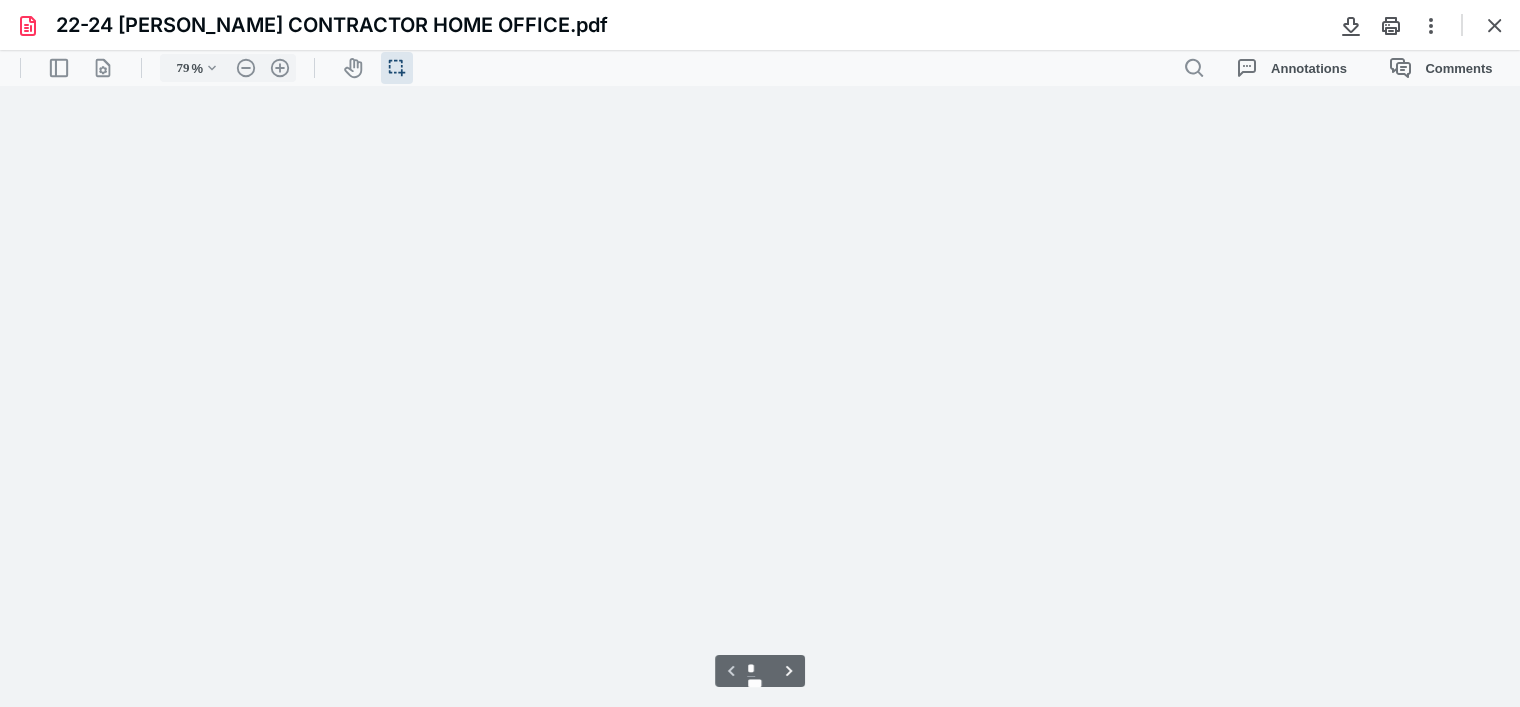 scroll, scrollTop: 39, scrollLeft: 0, axis: vertical 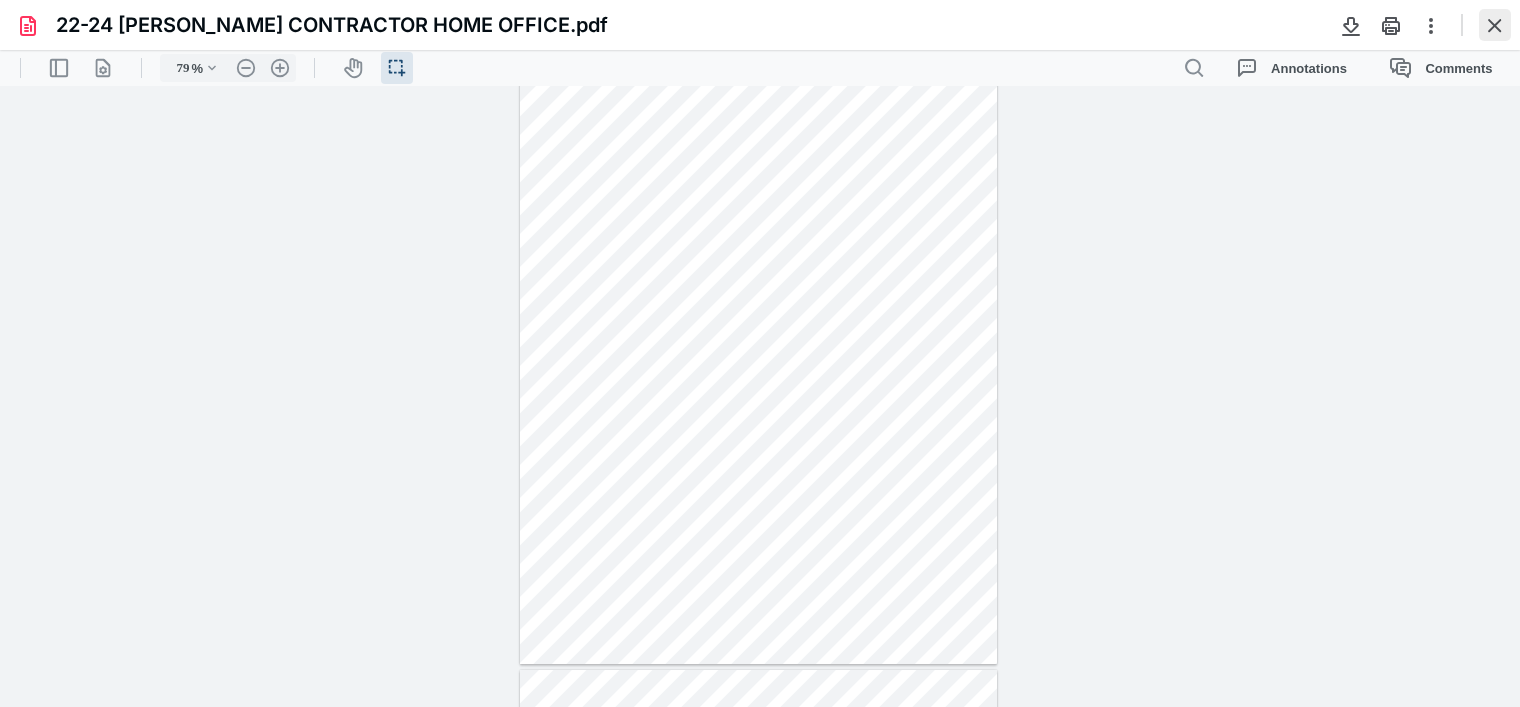 click at bounding box center [1495, 25] 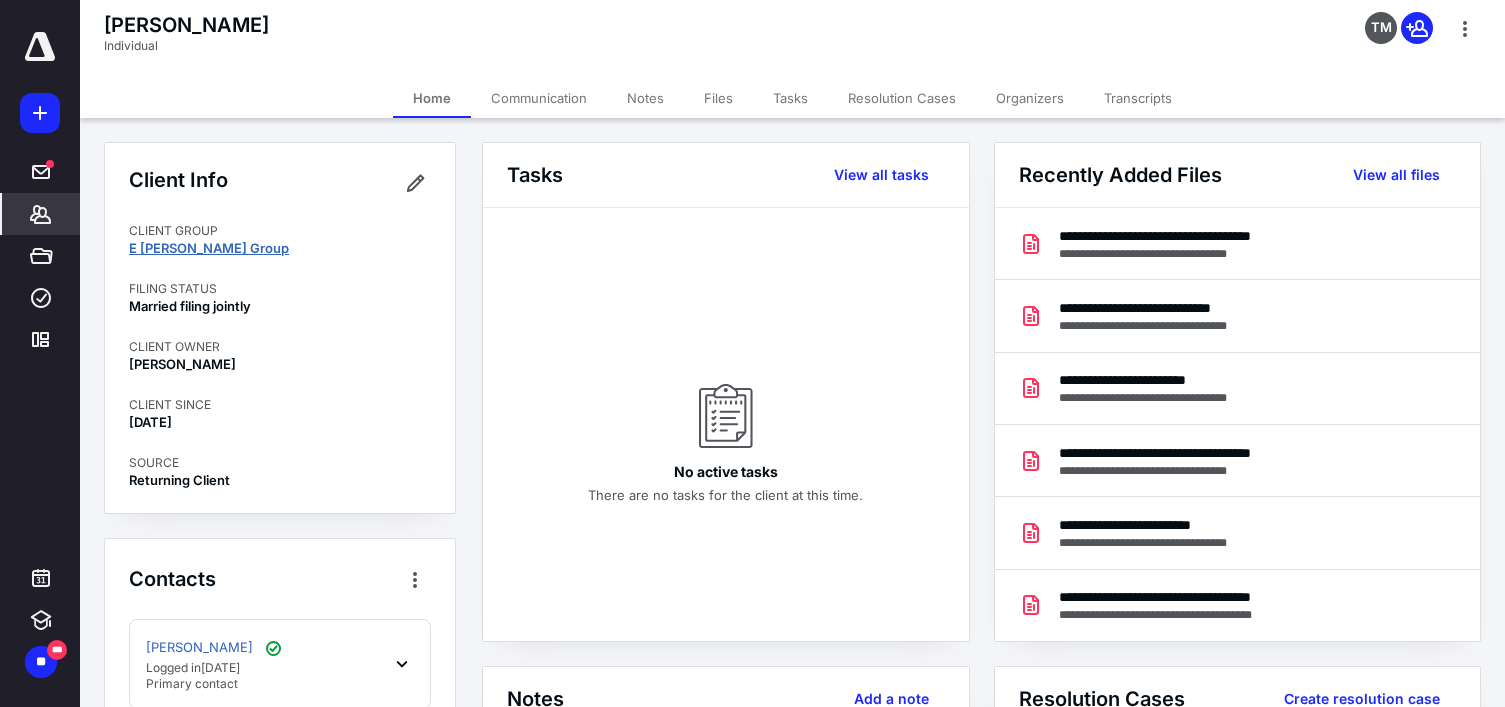 click on "E Ajayi Group" at bounding box center (209, 248) 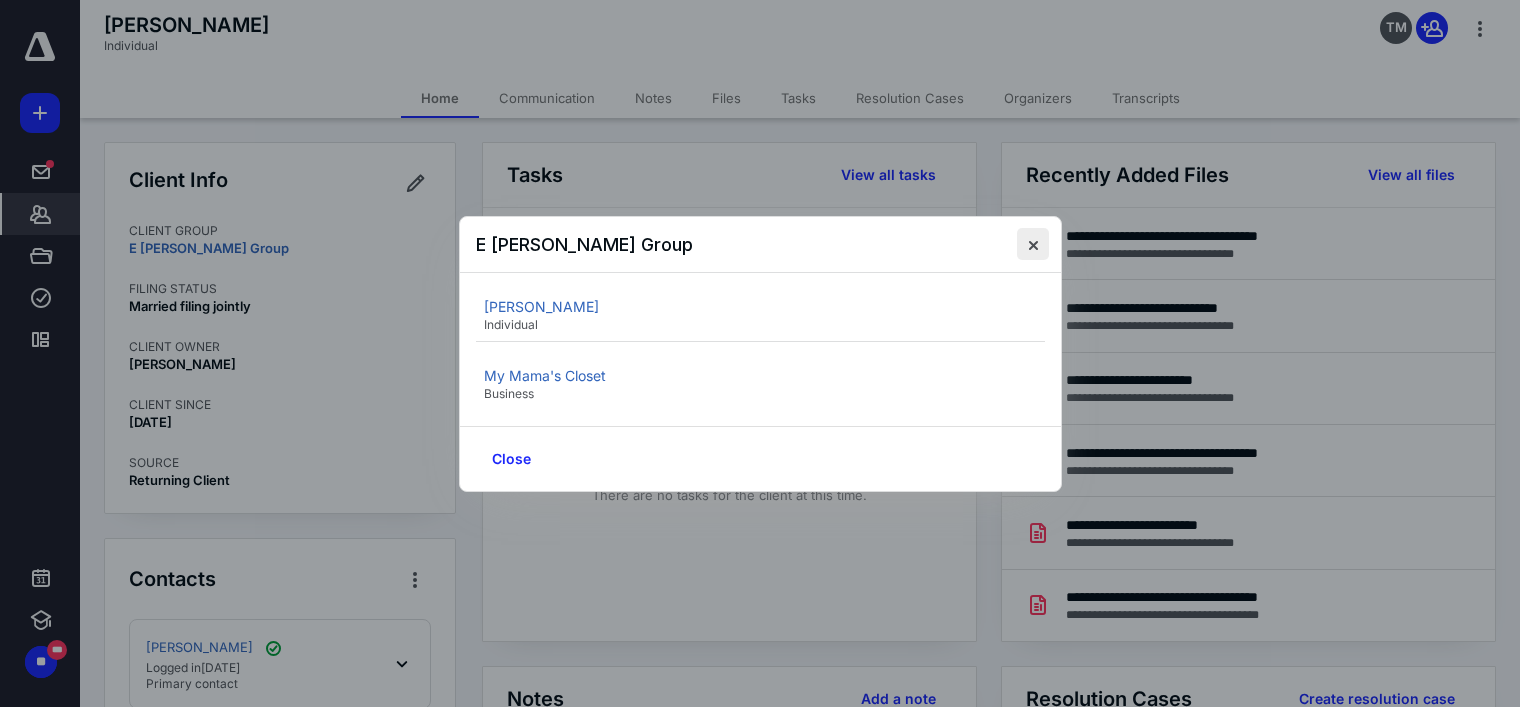 click at bounding box center [1033, 244] 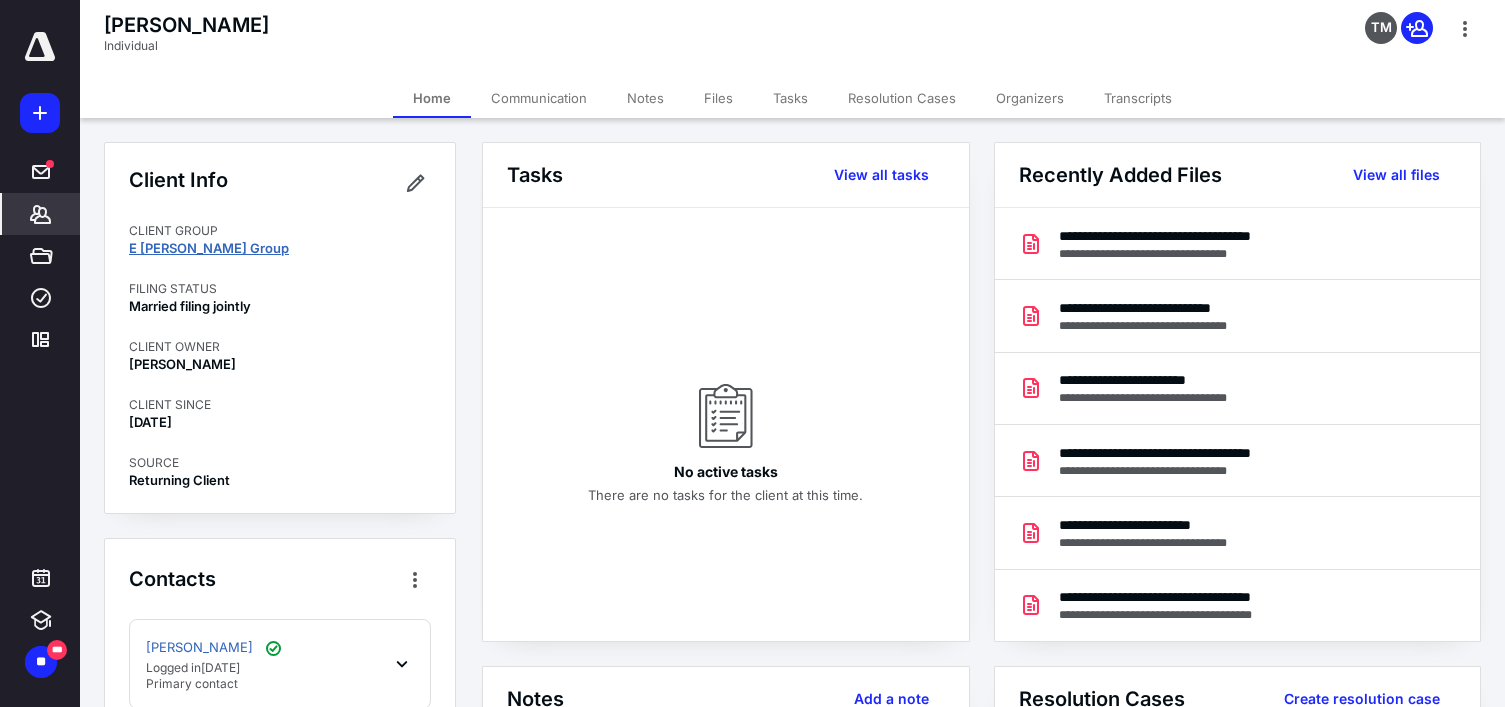 click on "E Ajayi Group" at bounding box center (209, 248) 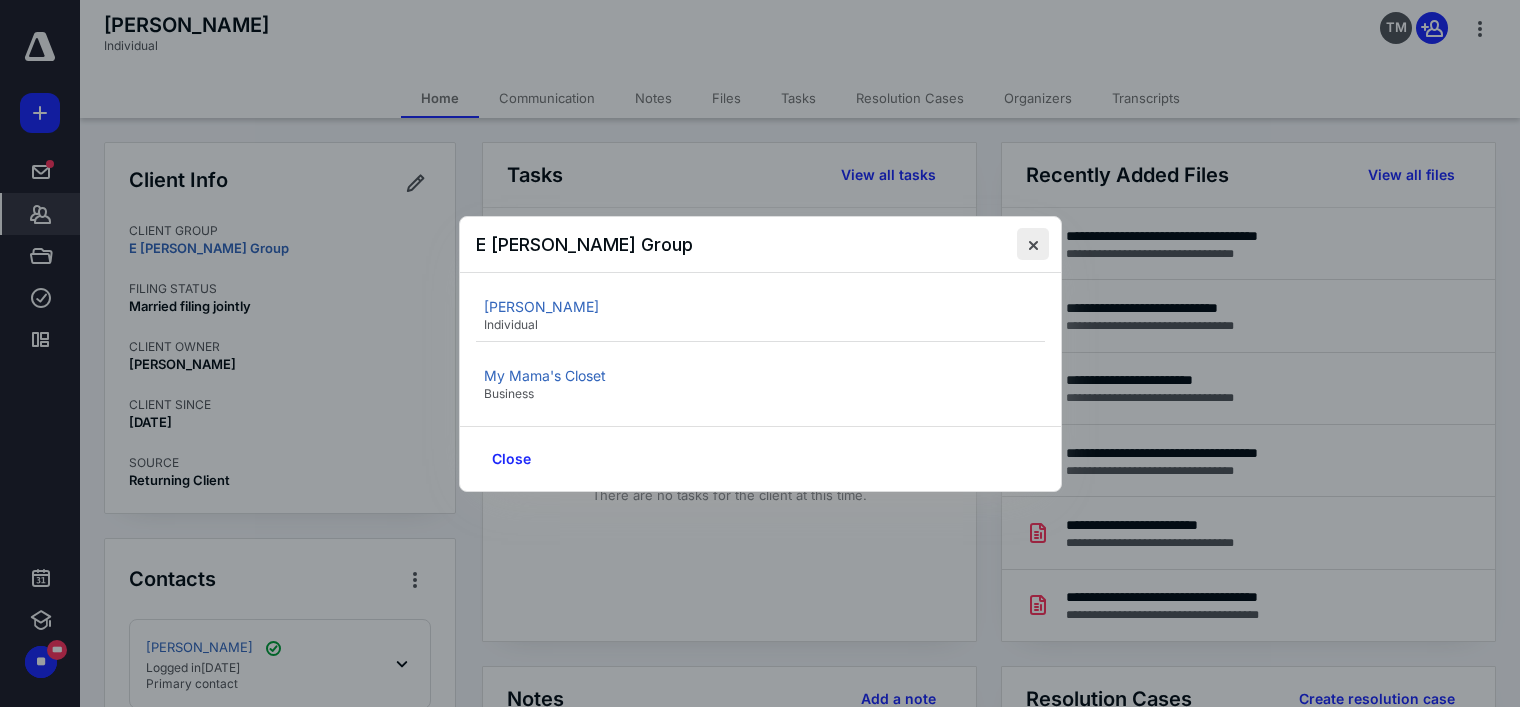 click at bounding box center [1033, 244] 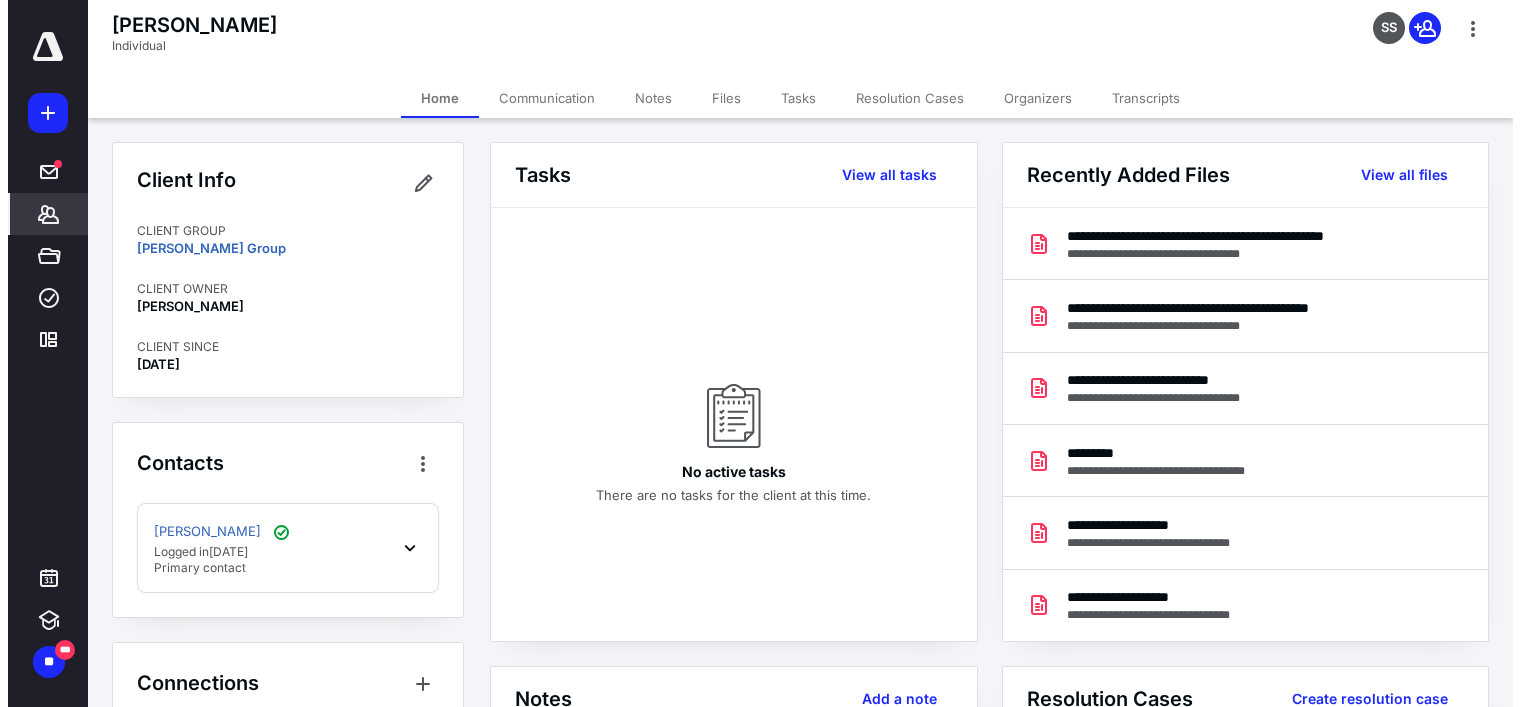 scroll, scrollTop: 0, scrollLeft: 0, axis: both 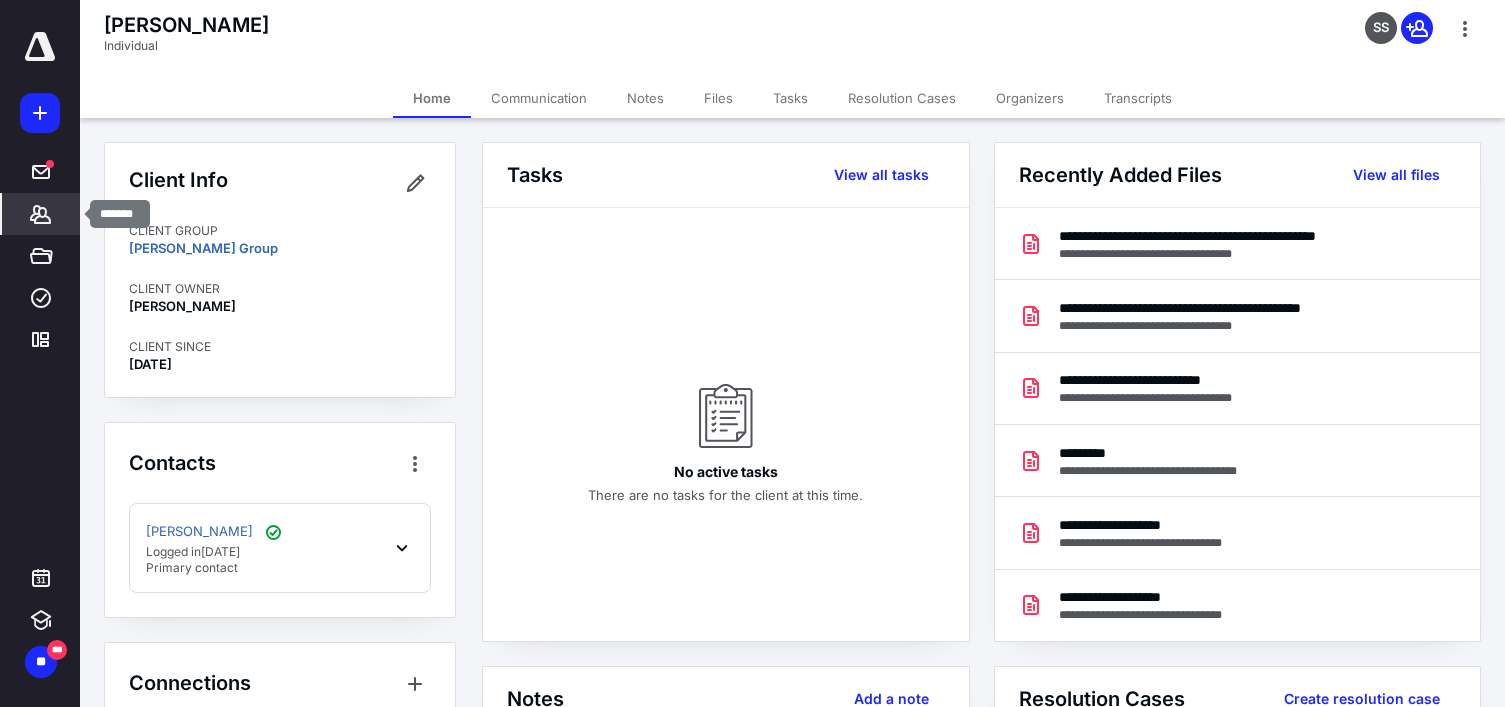 click 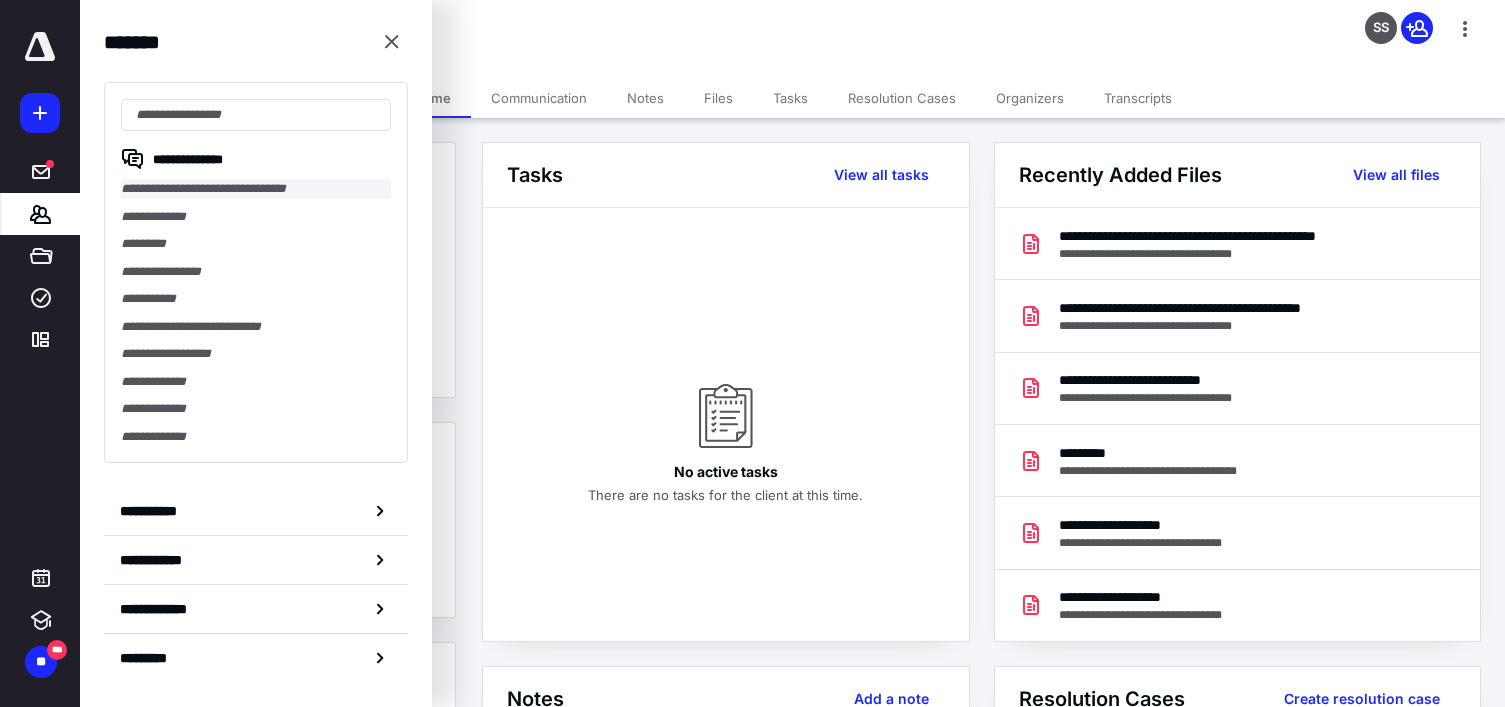 click on "**********" at bounding box center [256, 189] 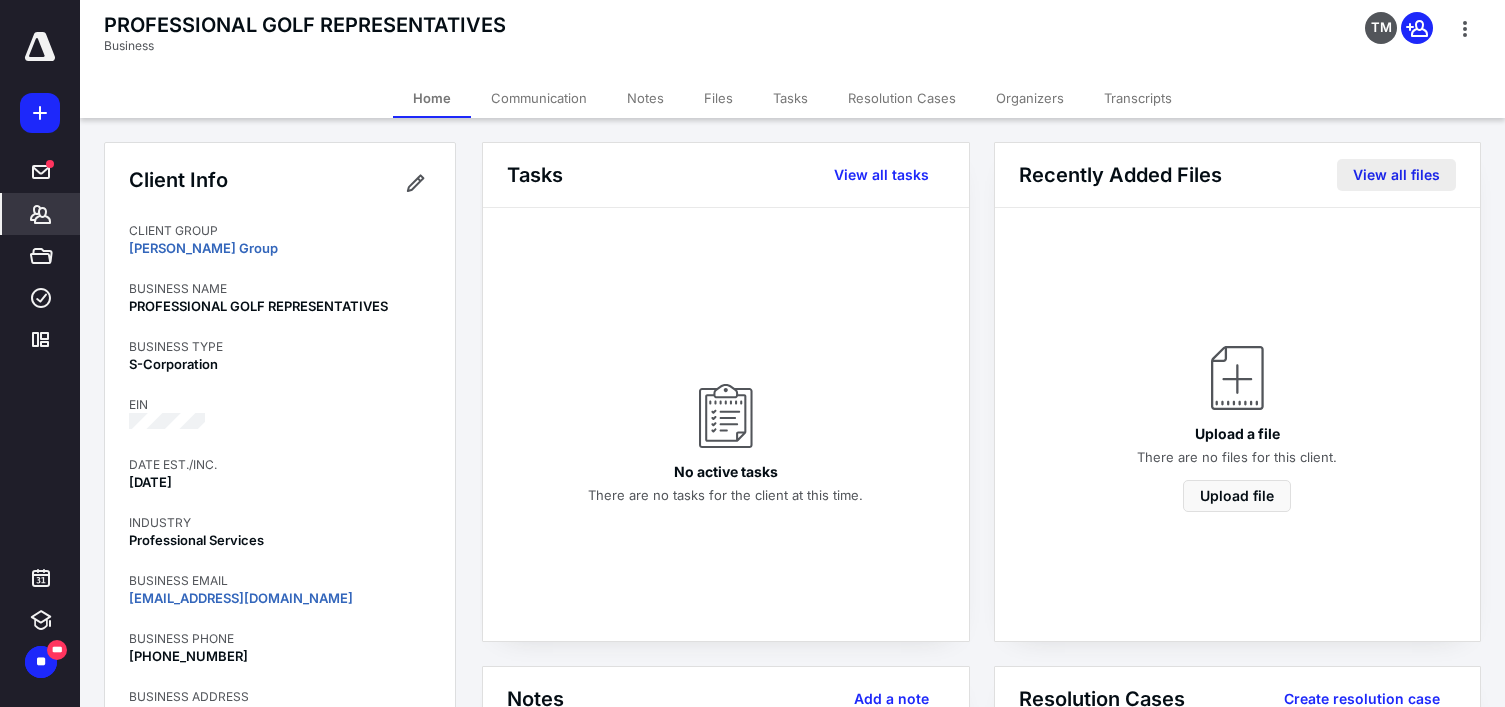 click on "View all files" at bounding box center [1396, 175] 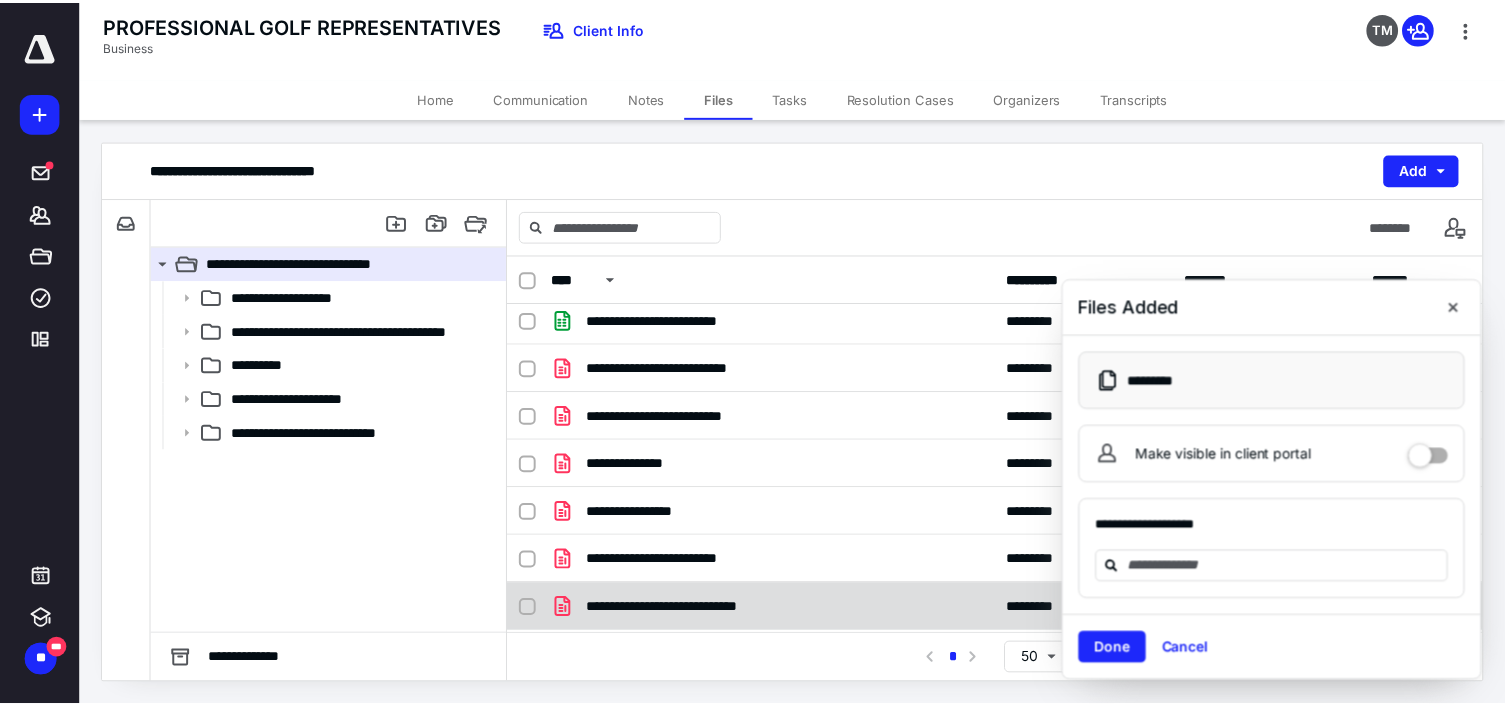 scroll, scrollTop: 246, scrollLeft: 0, axis: vertical 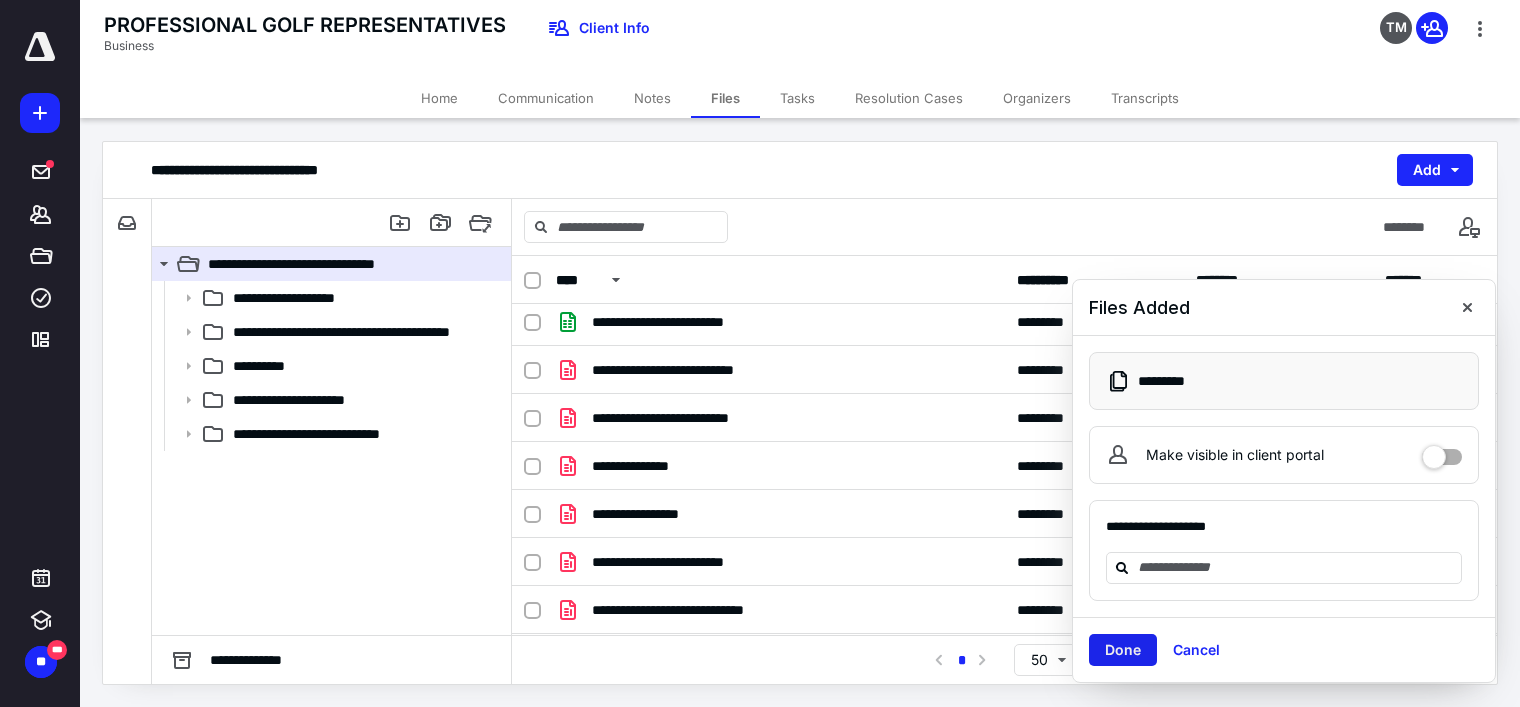 click on "Done" at bounding box center [1123, 650] 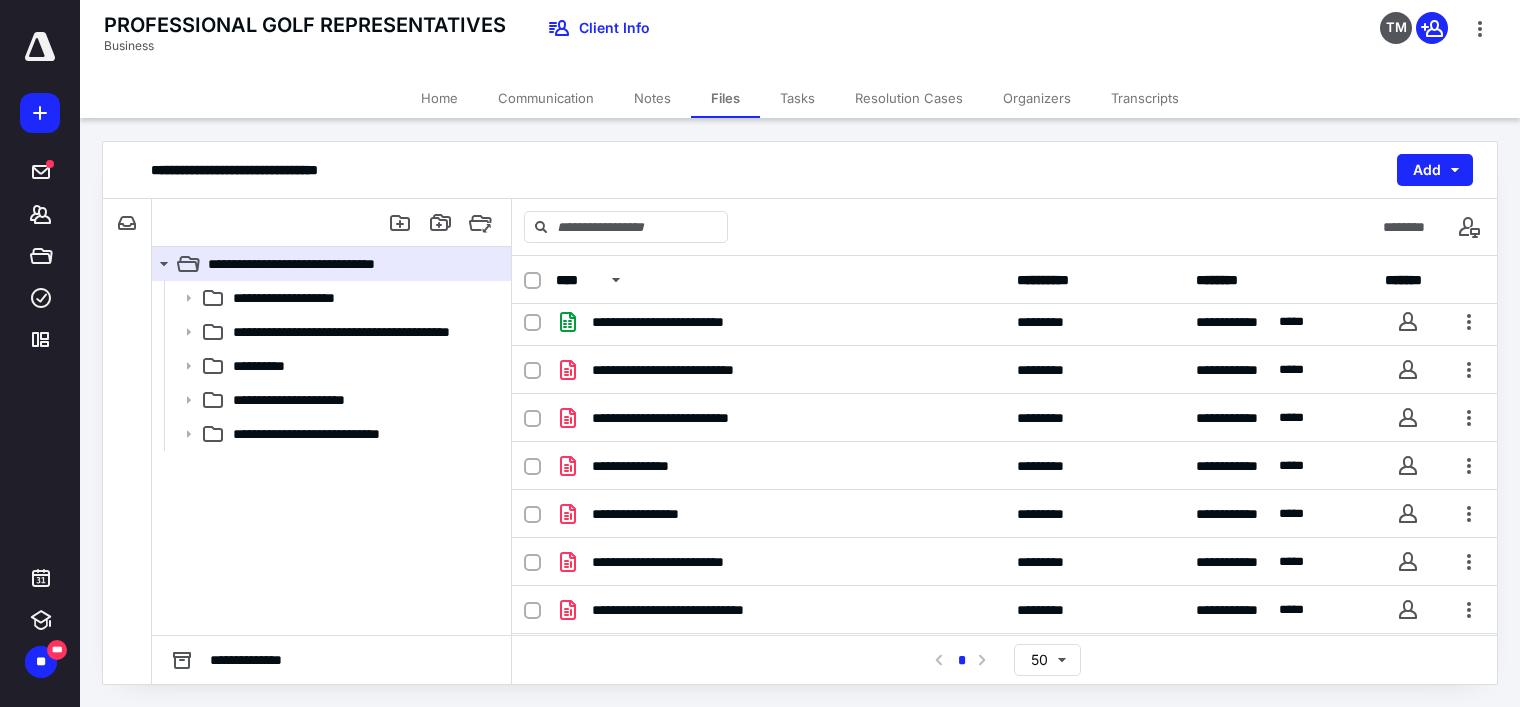 click on "Home" at bounding box center (439, 98) 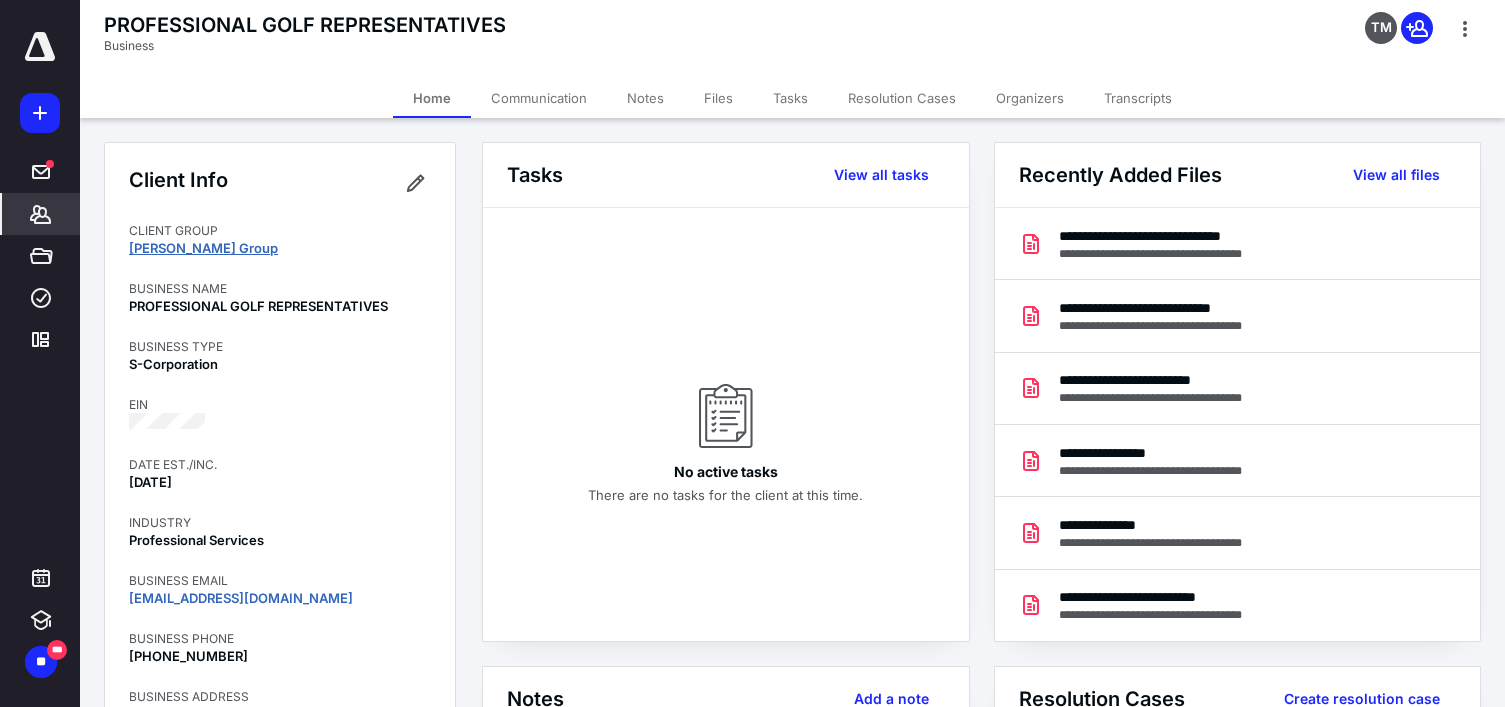 click on "[PERSON_NAME] Group" at bounding box center [203, 248] 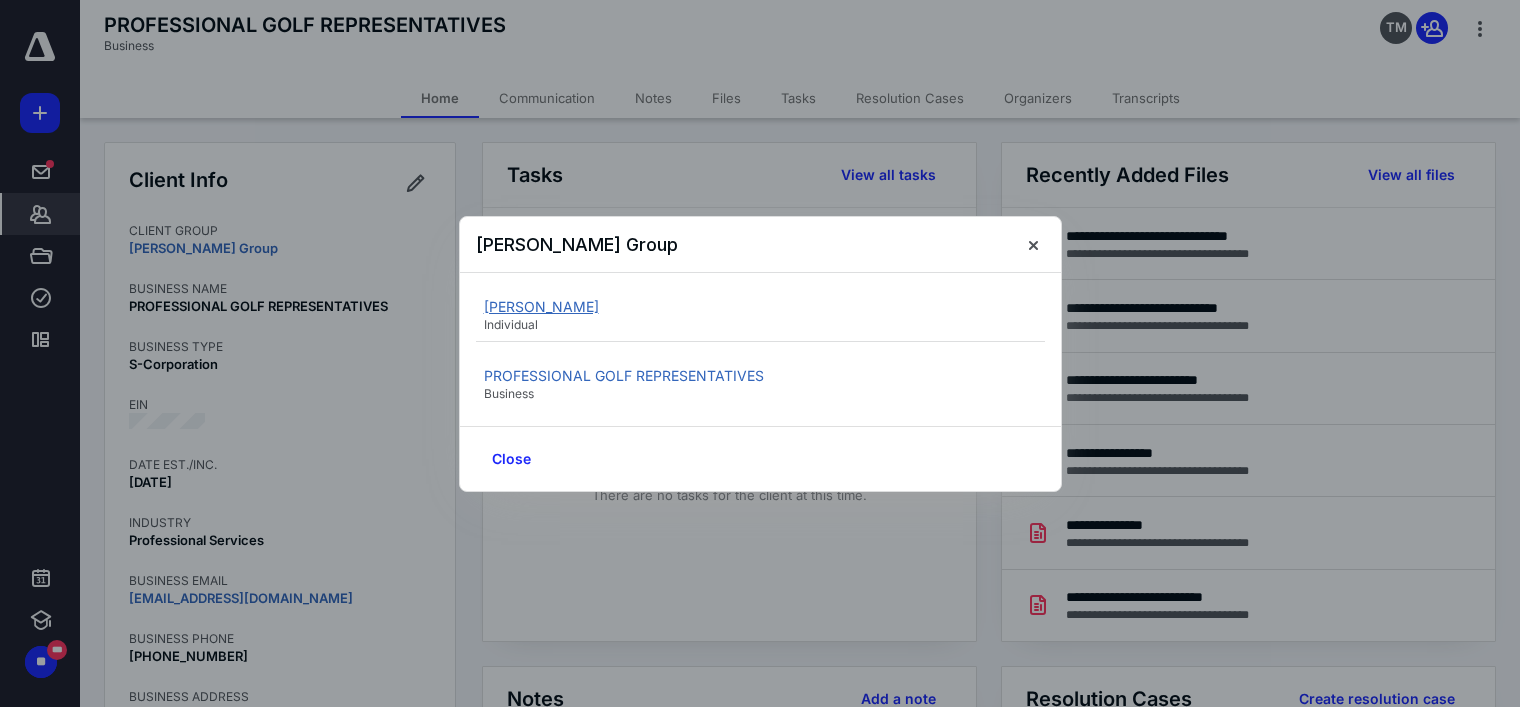 click on "[PERSON_NAME]" at bounding box center (541, 306) 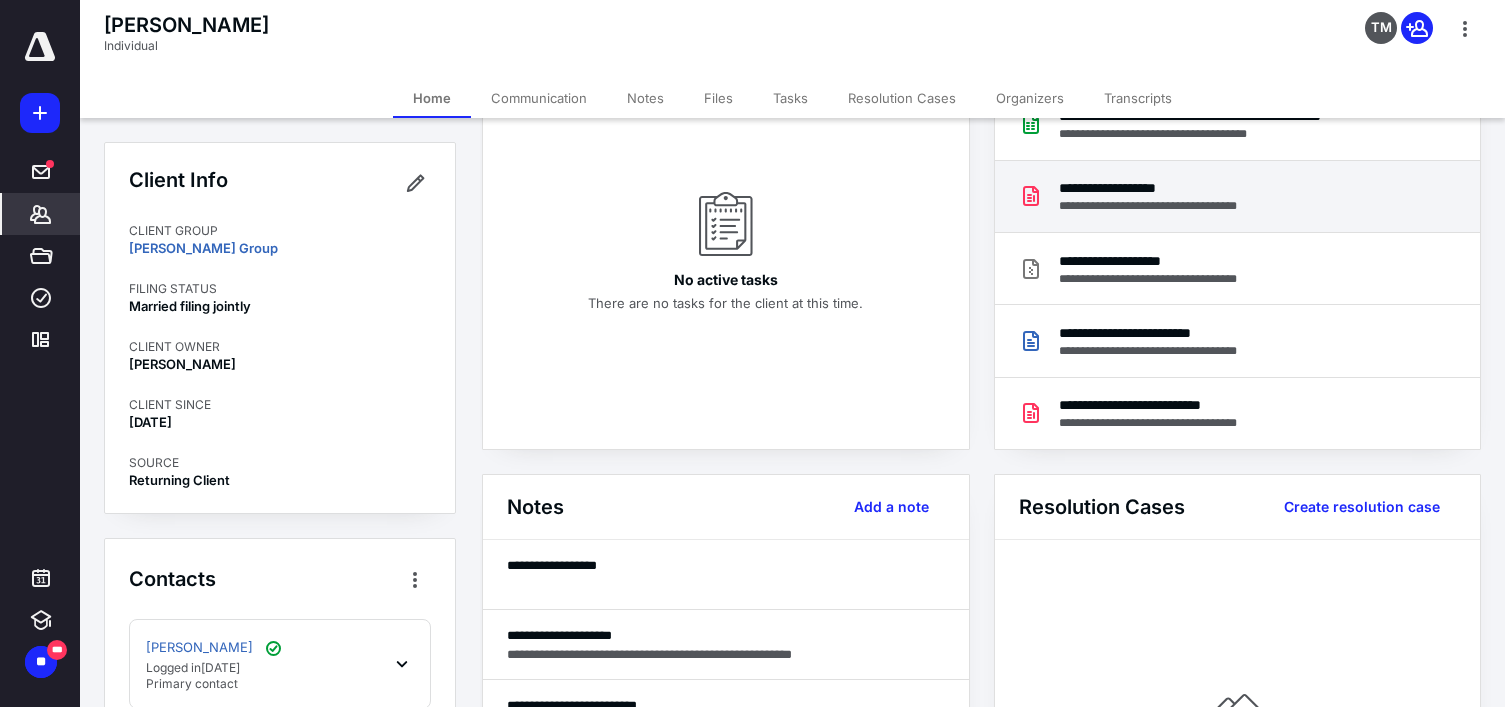 scroll, scrollTop: 200, scrollLeft: 0, axis: vertical 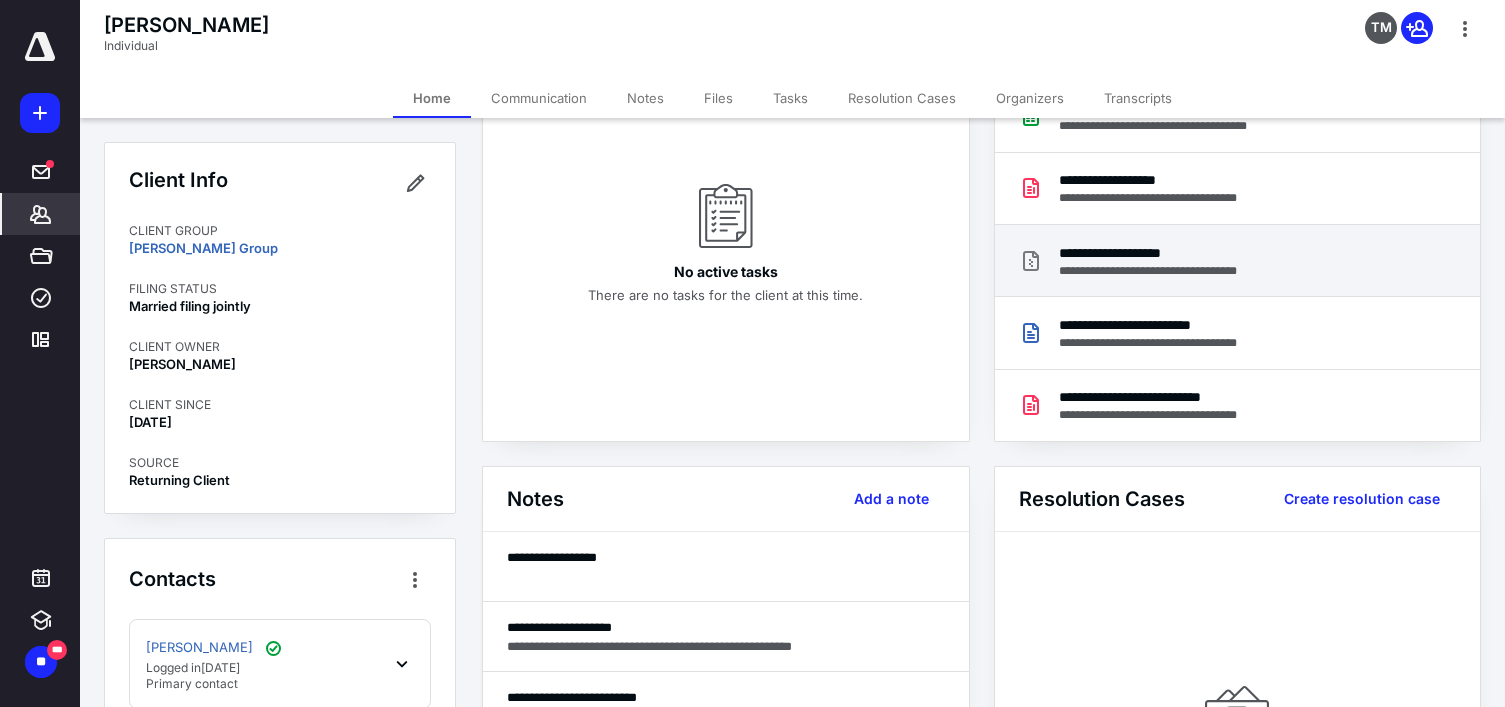 click on "**********" at bounding box center [1168, 271] 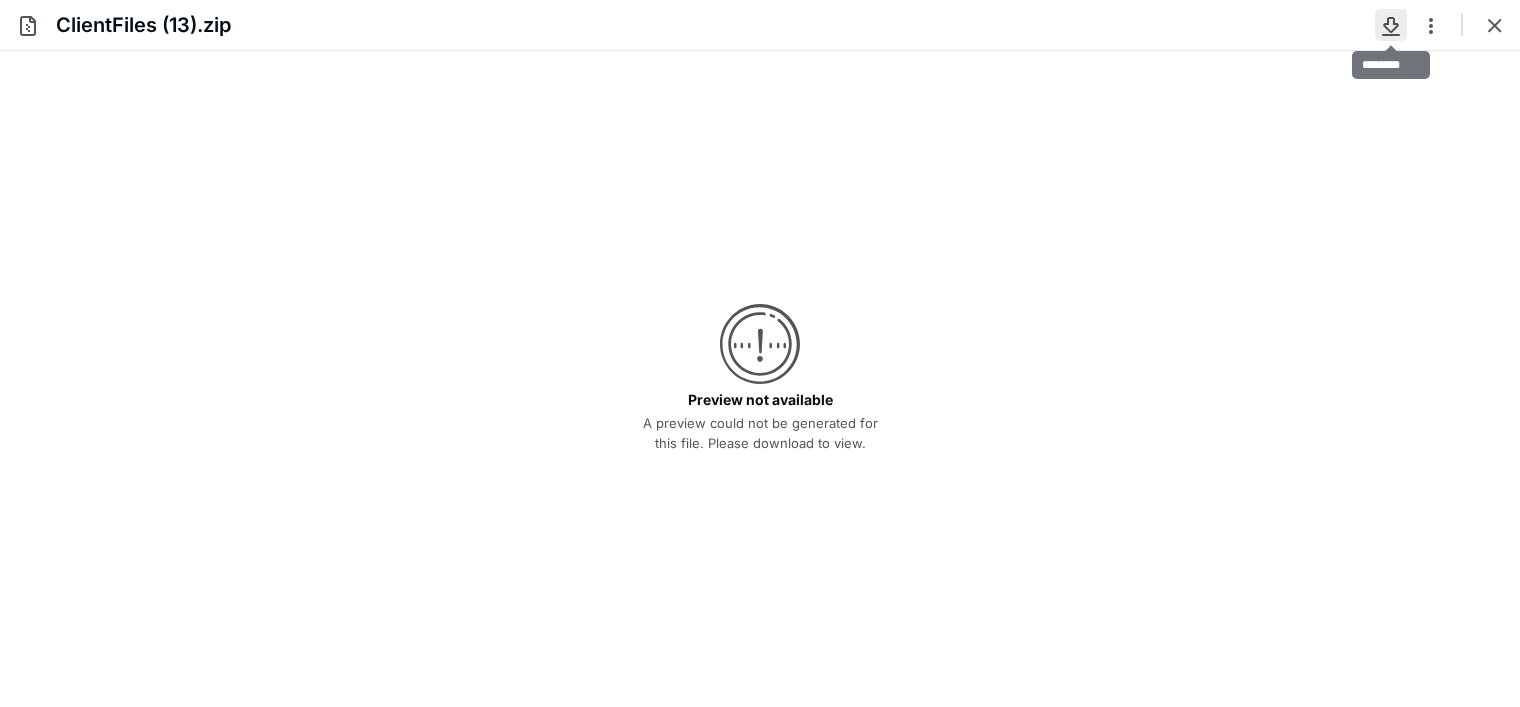 click at bounding box center [1391, 25] 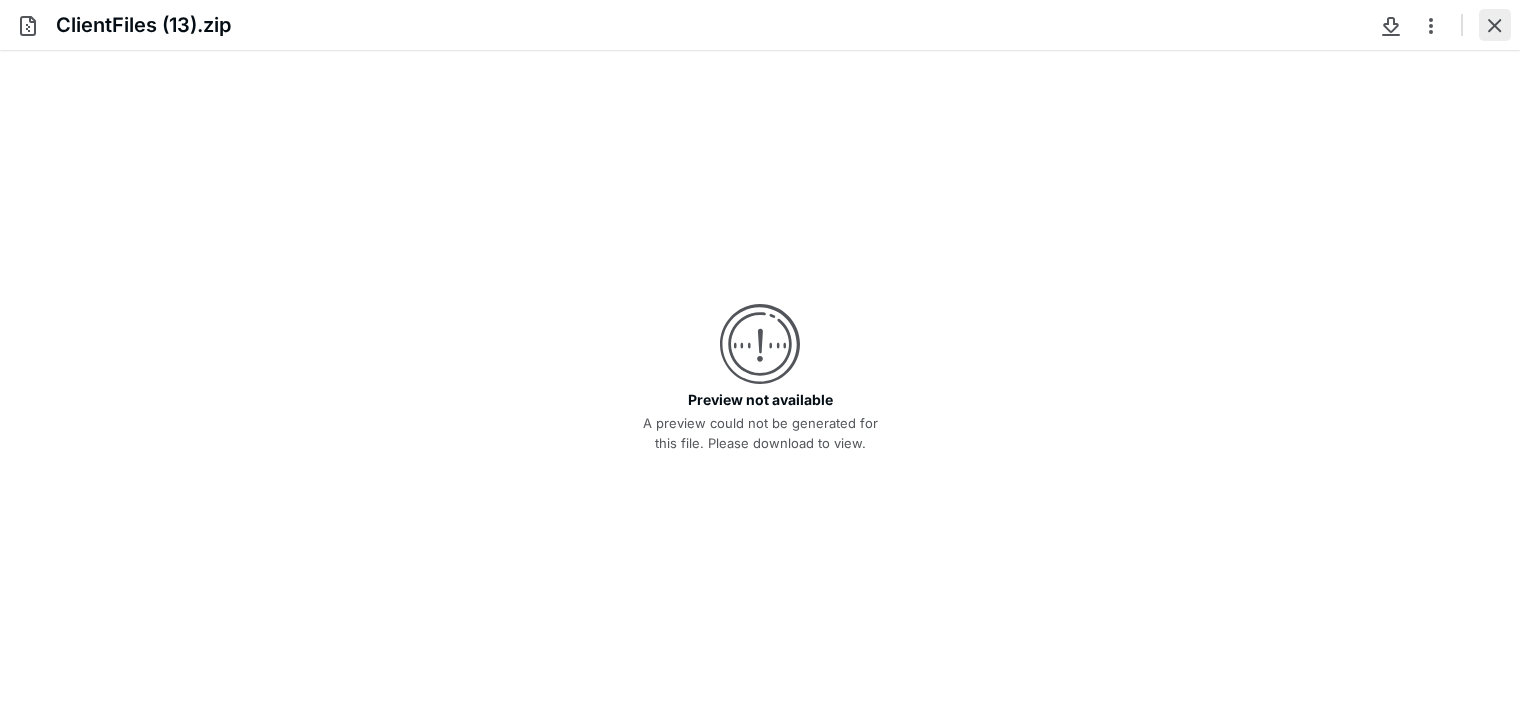 click at bounding box center (1495, 25) 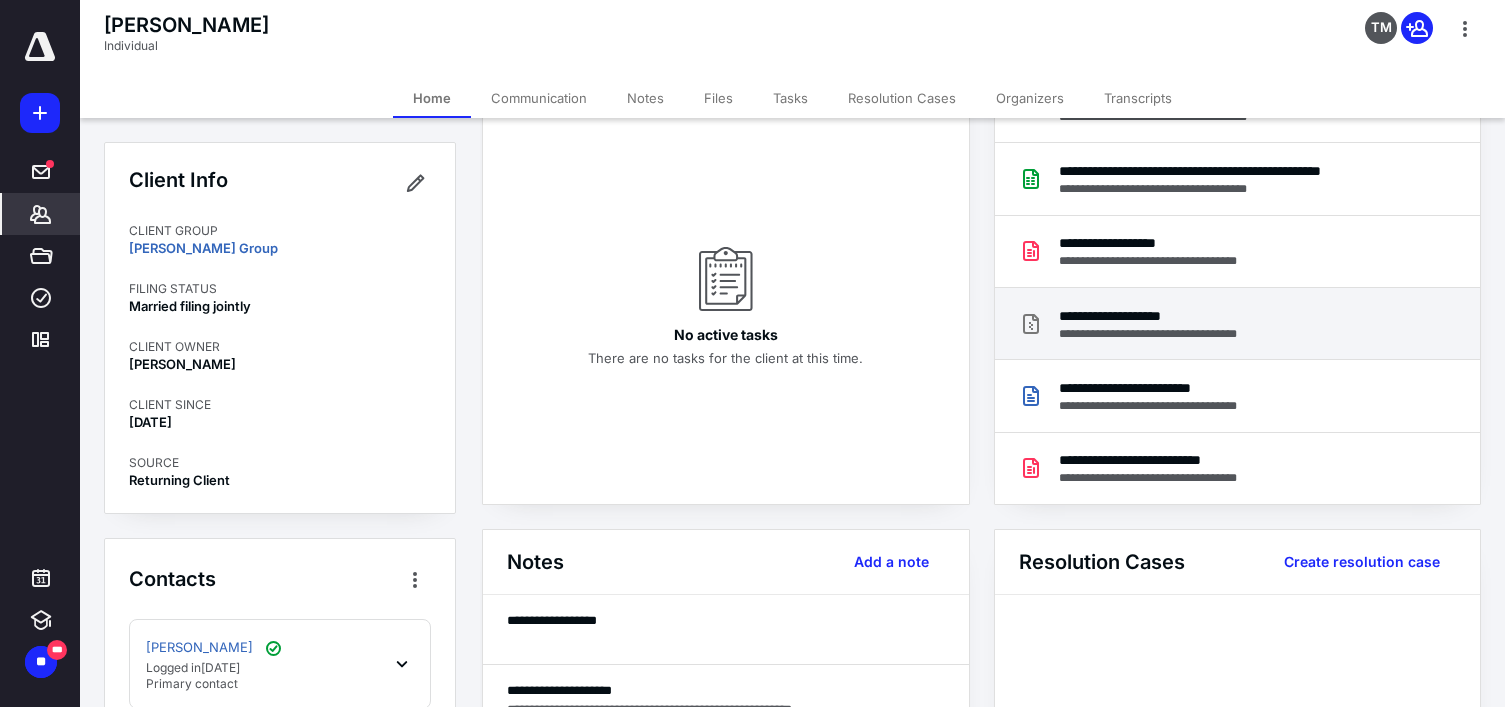 scroll, scrollTop: 200, scrollLeft: 0, axis: vertical 